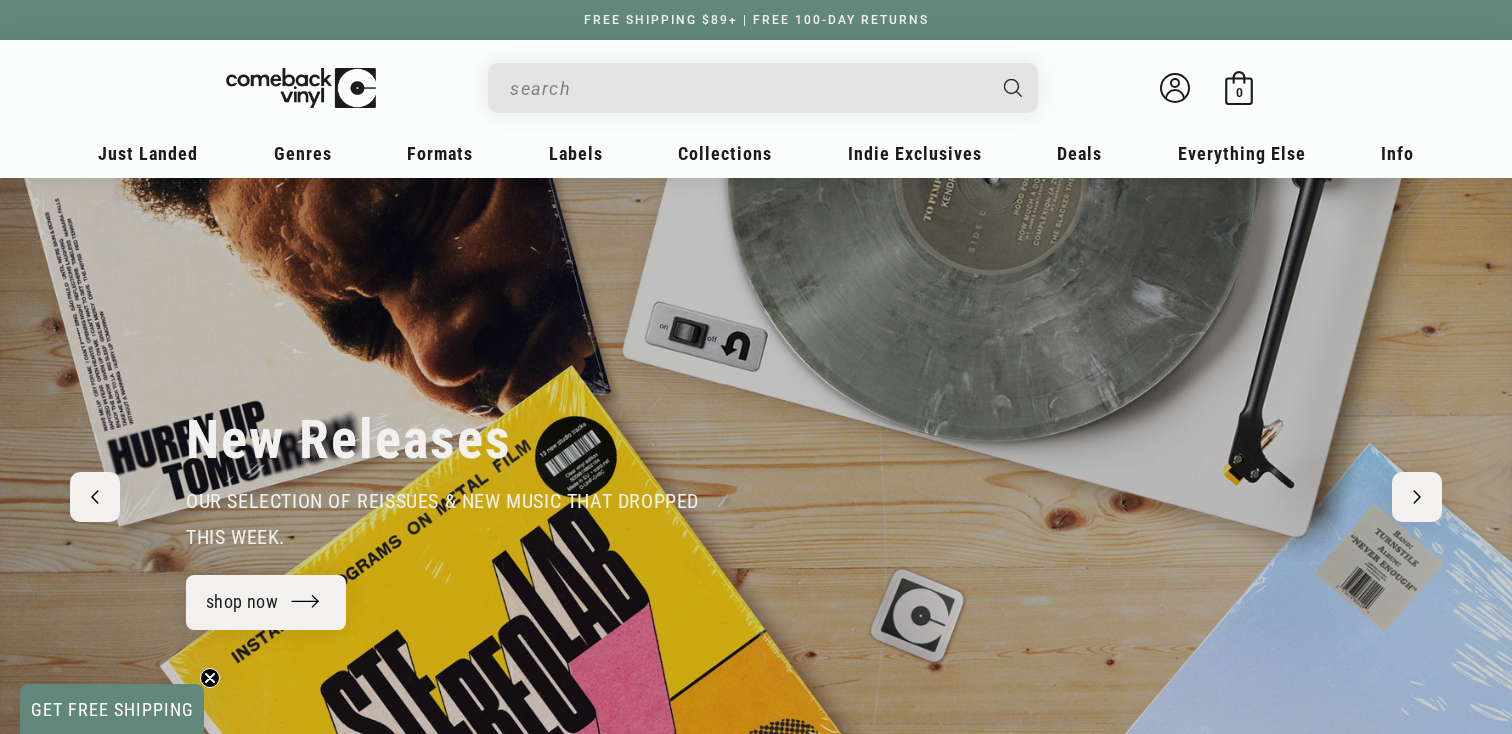 scroll, scrollTop: 0, scrollLeft: 0, axis: both 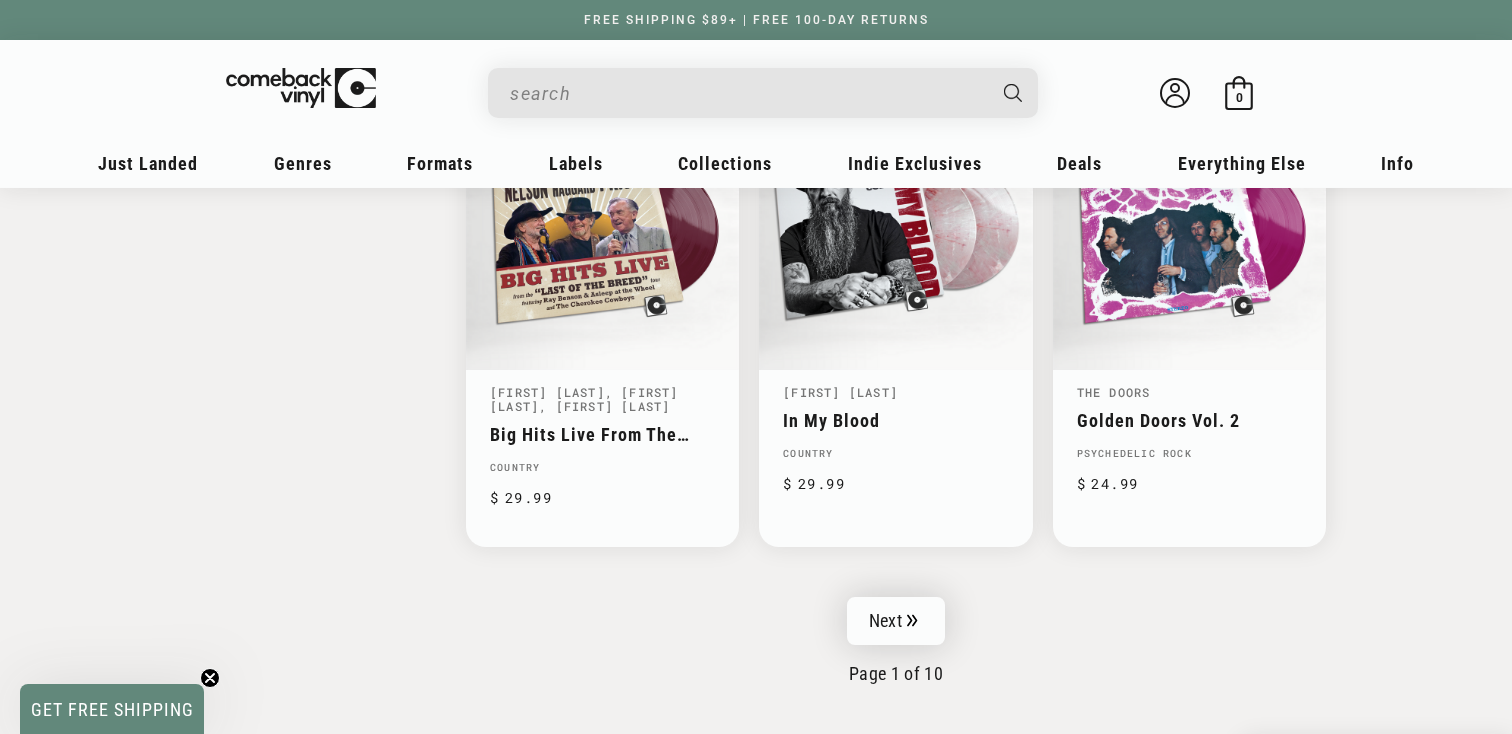 click on "Next" at bounding box center [896, 621] 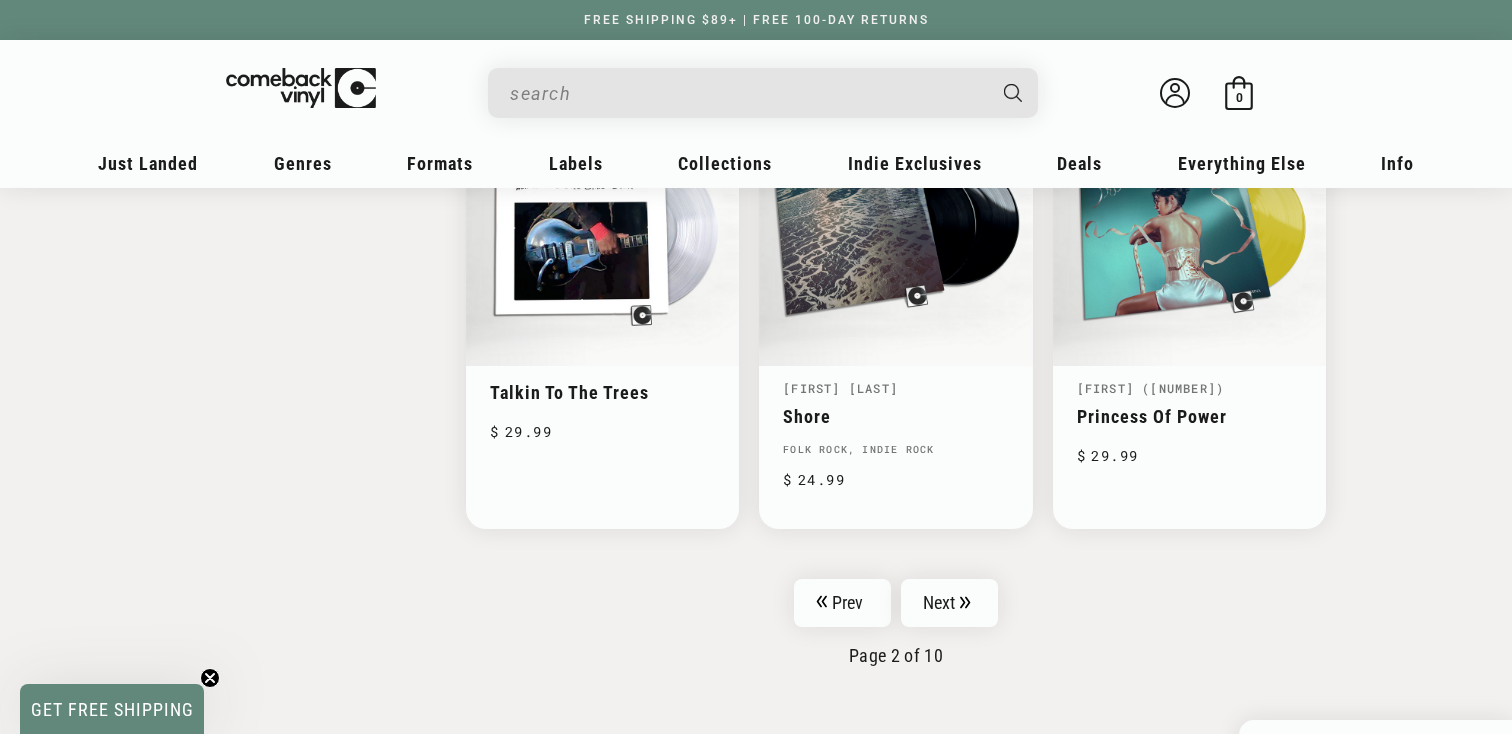 scroll, scrollTop: 3231, scrollLeft: 0, axis: vertical 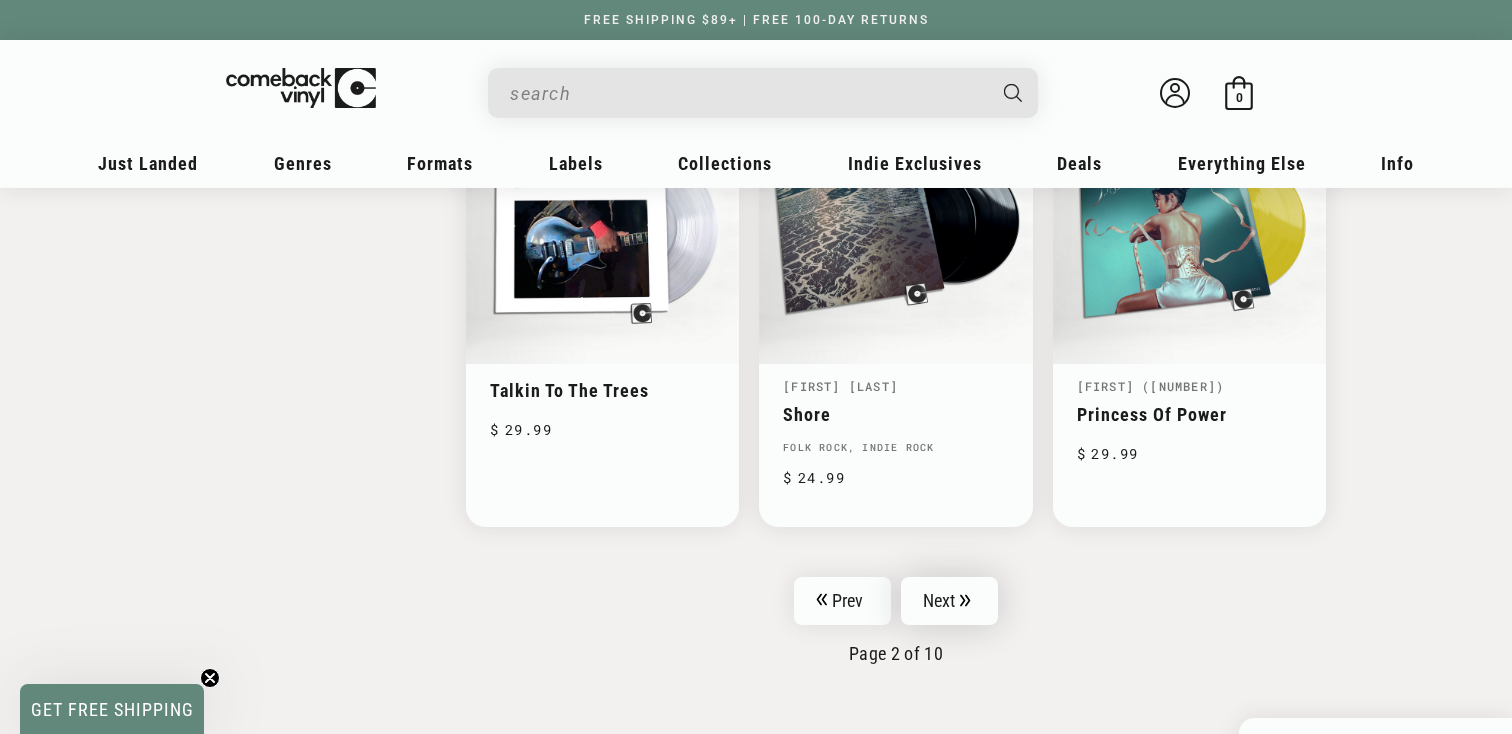 click on "Next" at bounding box center (950, 601) 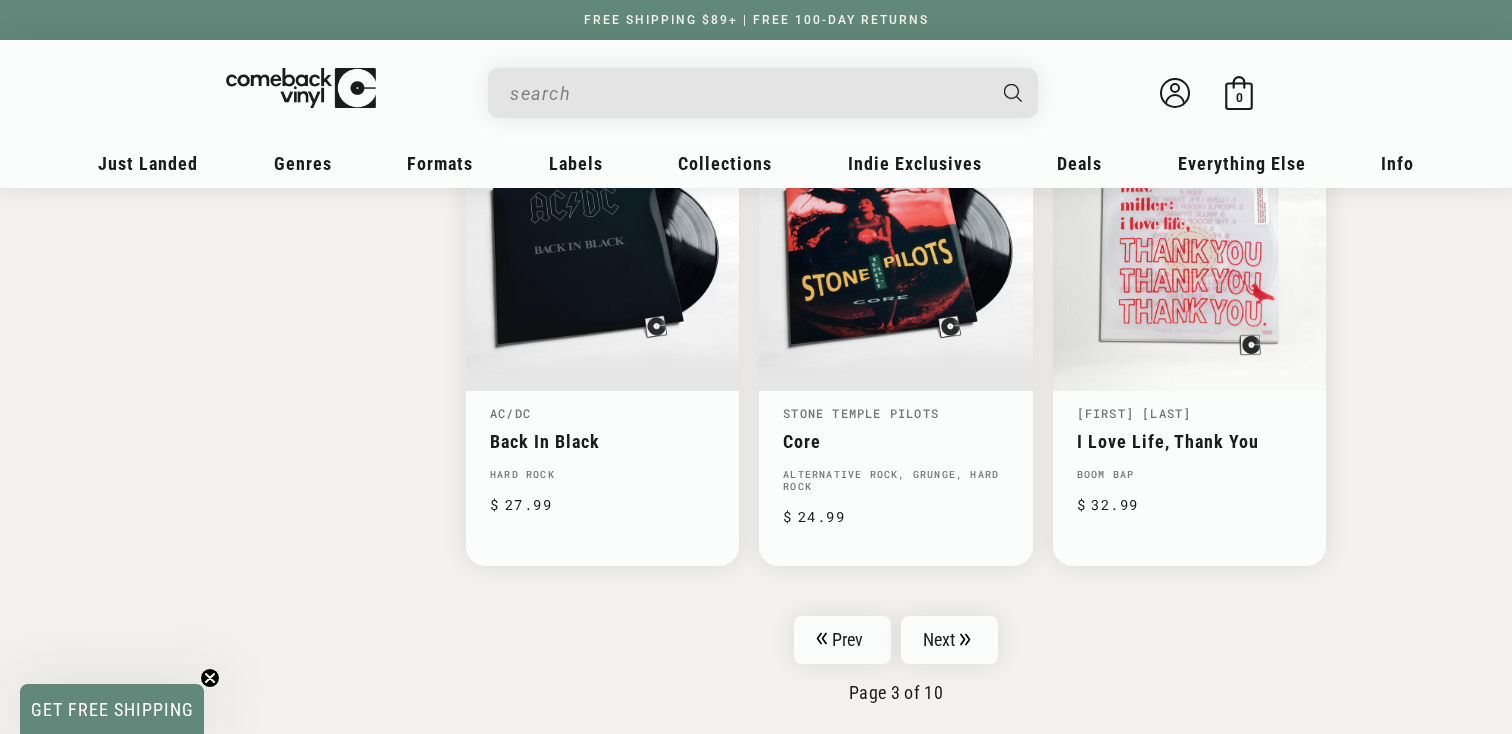 scroll, scrollTop: 3205, scrollLeft: 0, axis: vertical 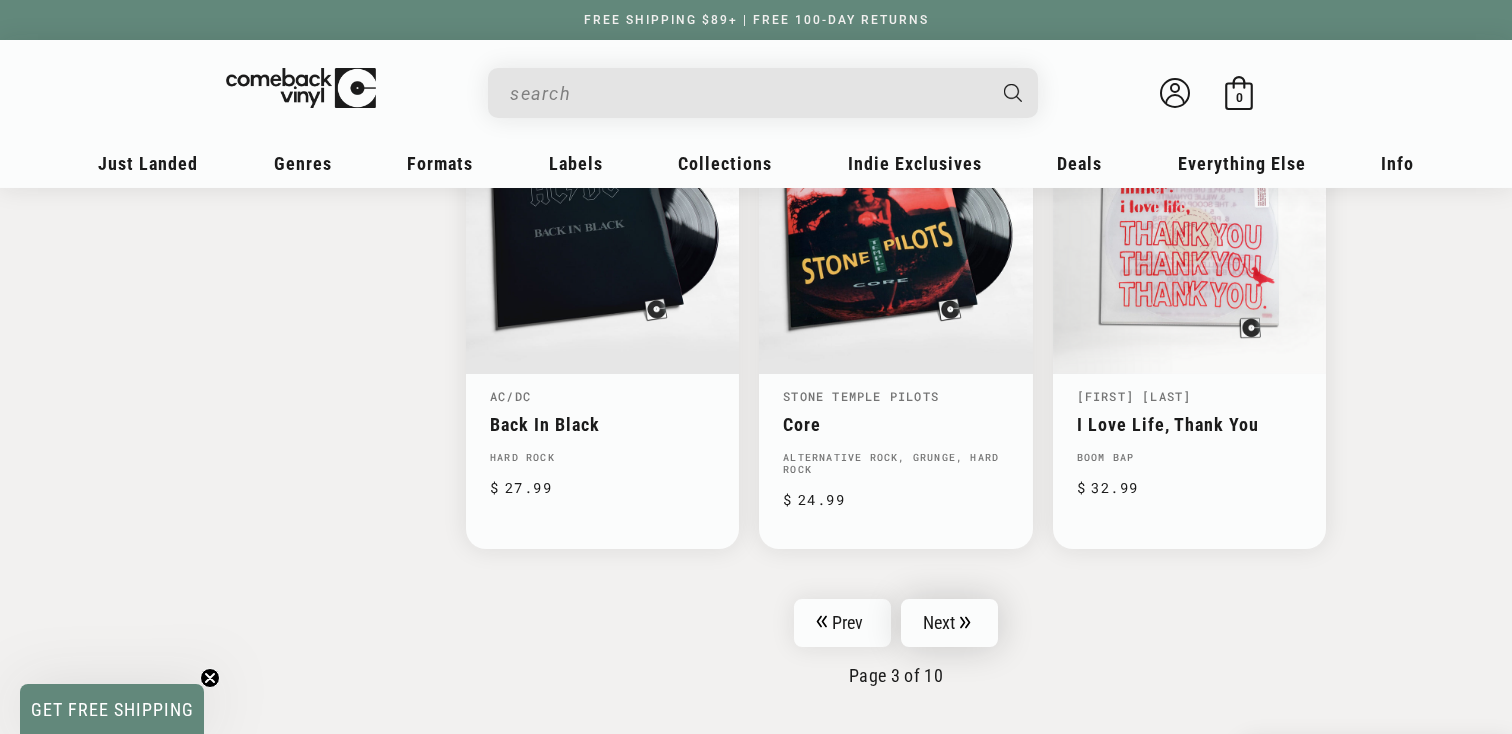 click on "Next" at bounding box center (950, 623) 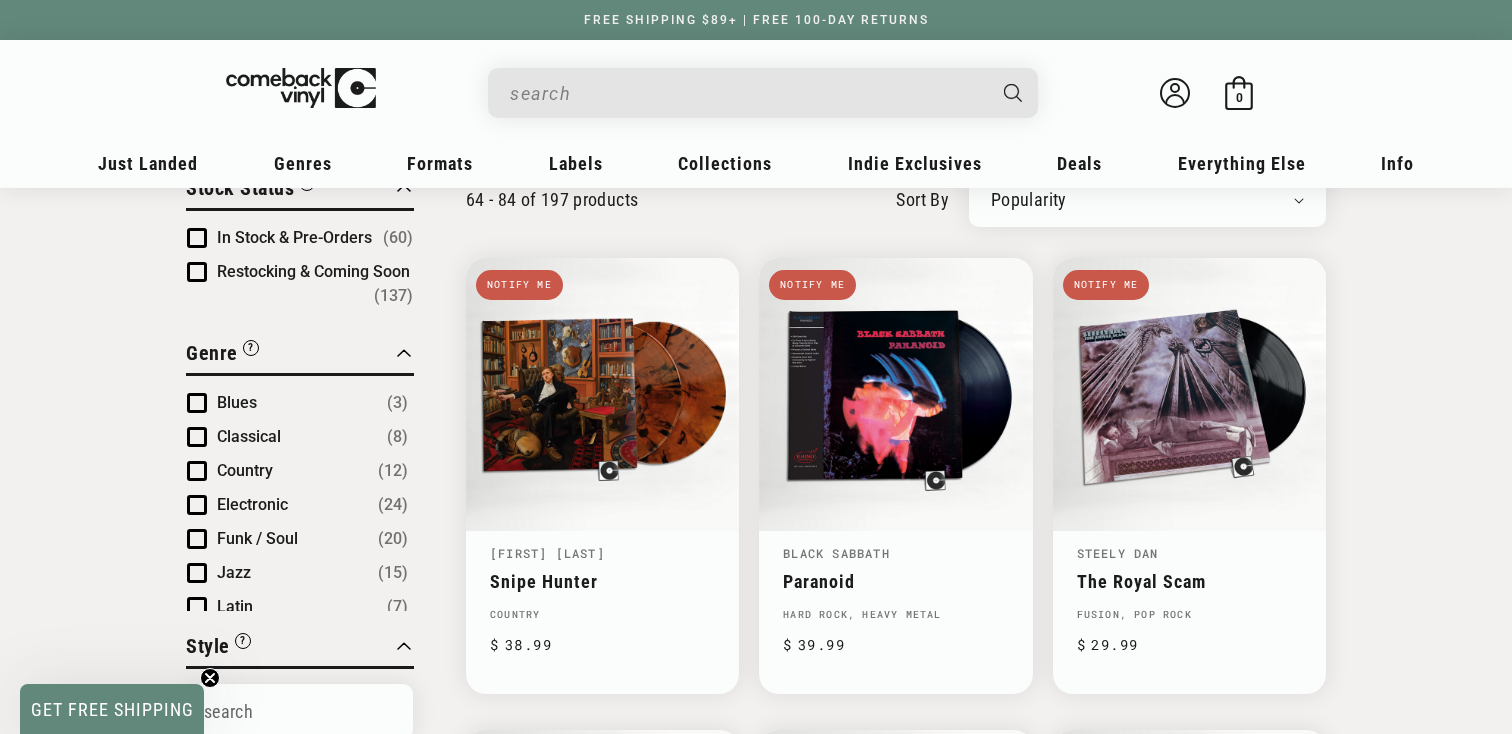 scroll, scrollTop: 154, scrollLeft: 0, axis: vertical 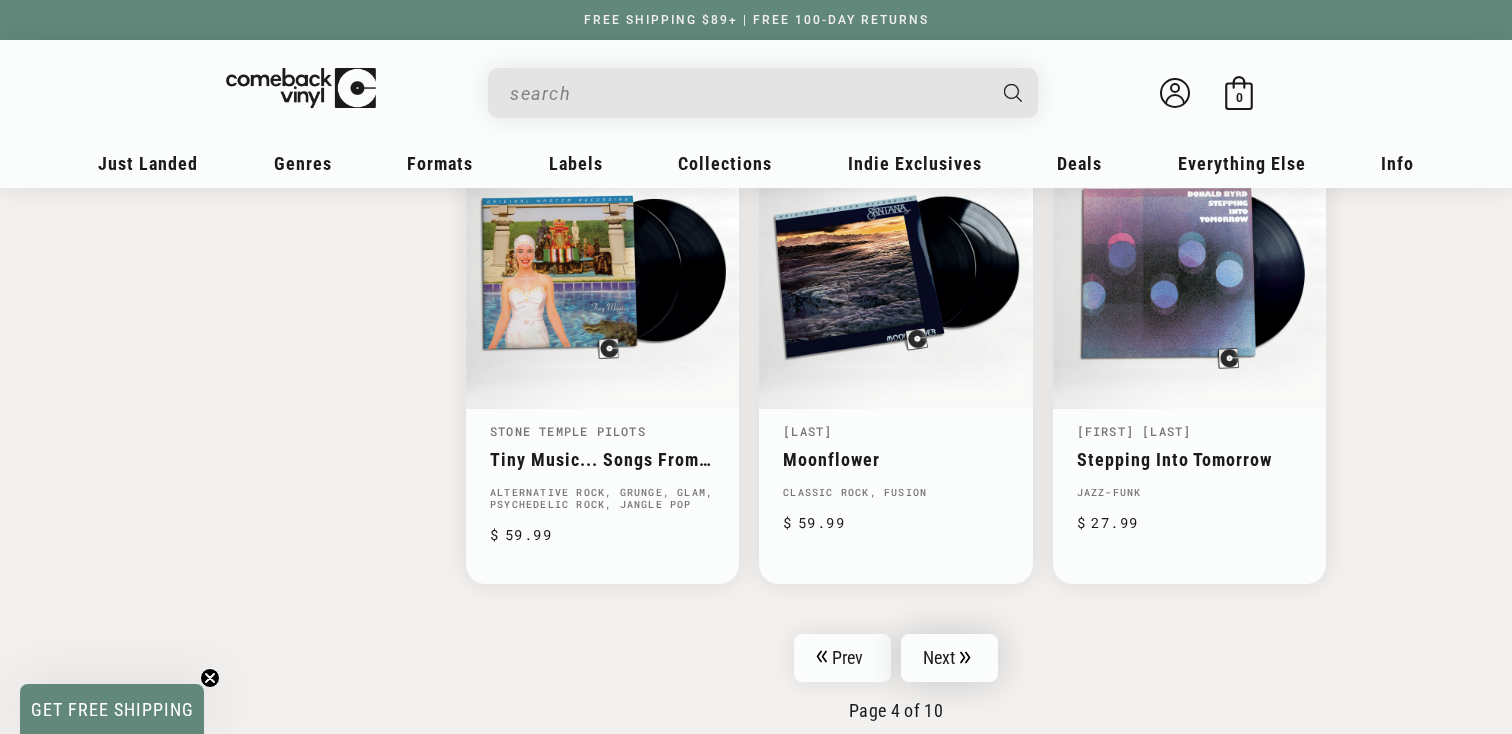 click on "Next" at bounding box center (950, 658) 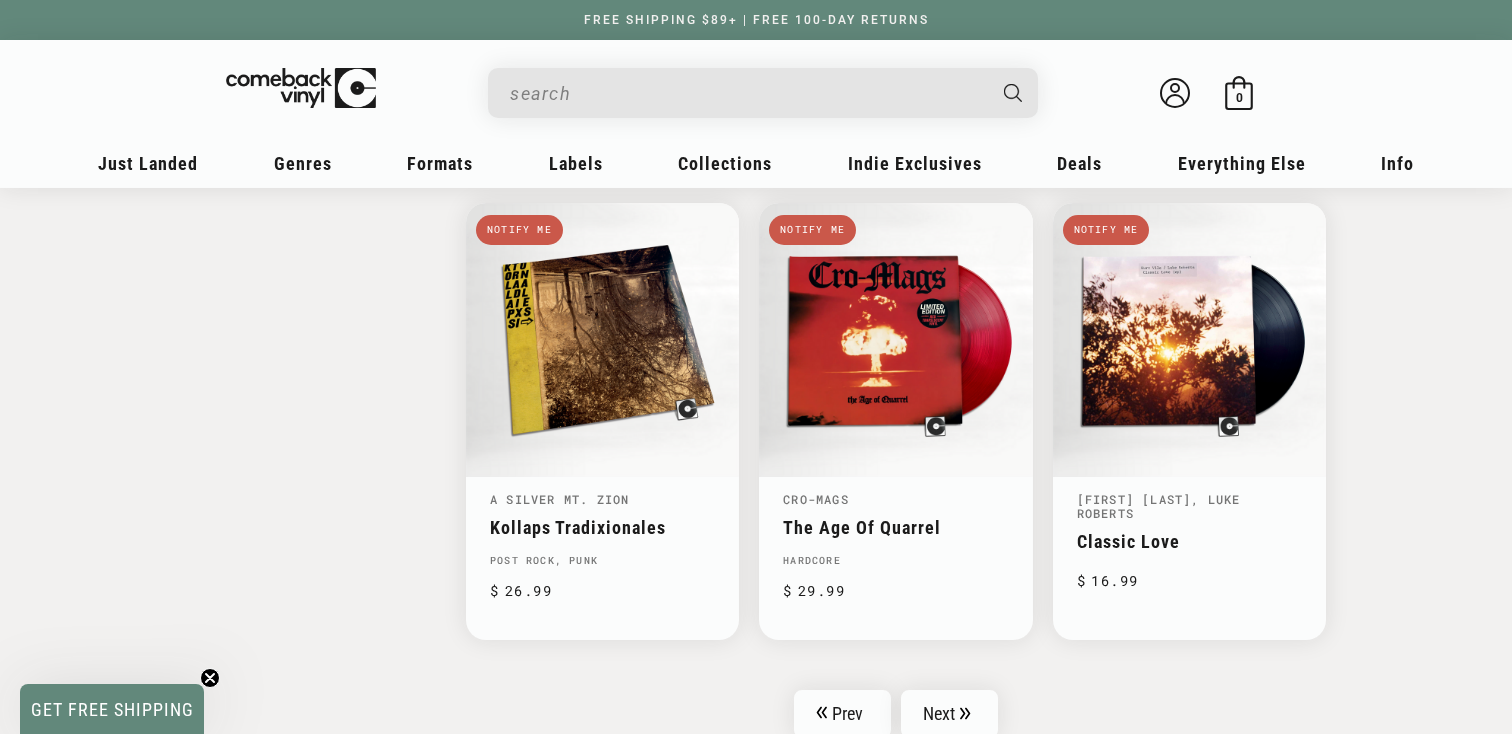 scroll, scrollTop: 3071, scrollLeft: 0, axis: vertical 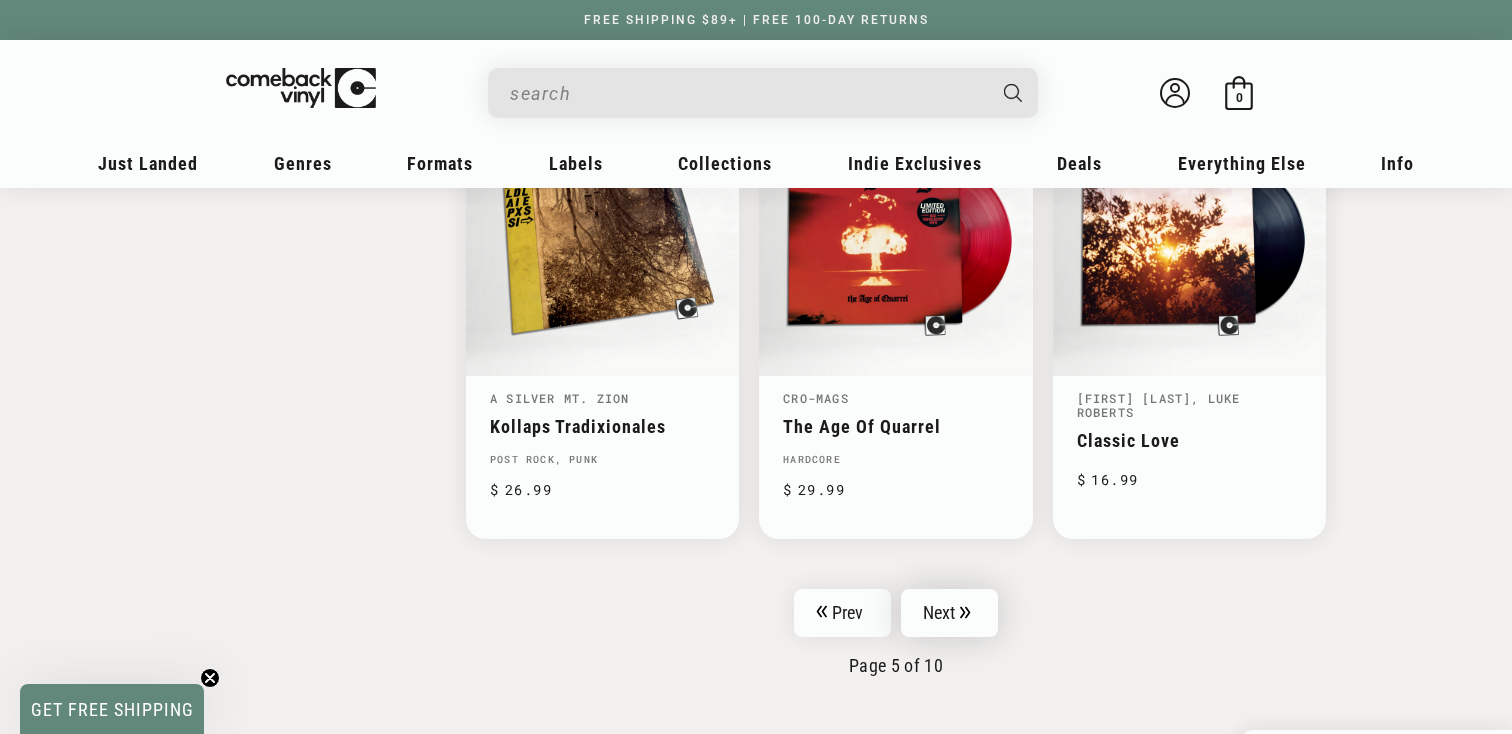 click on "Next" at bounding box center [950, 613] 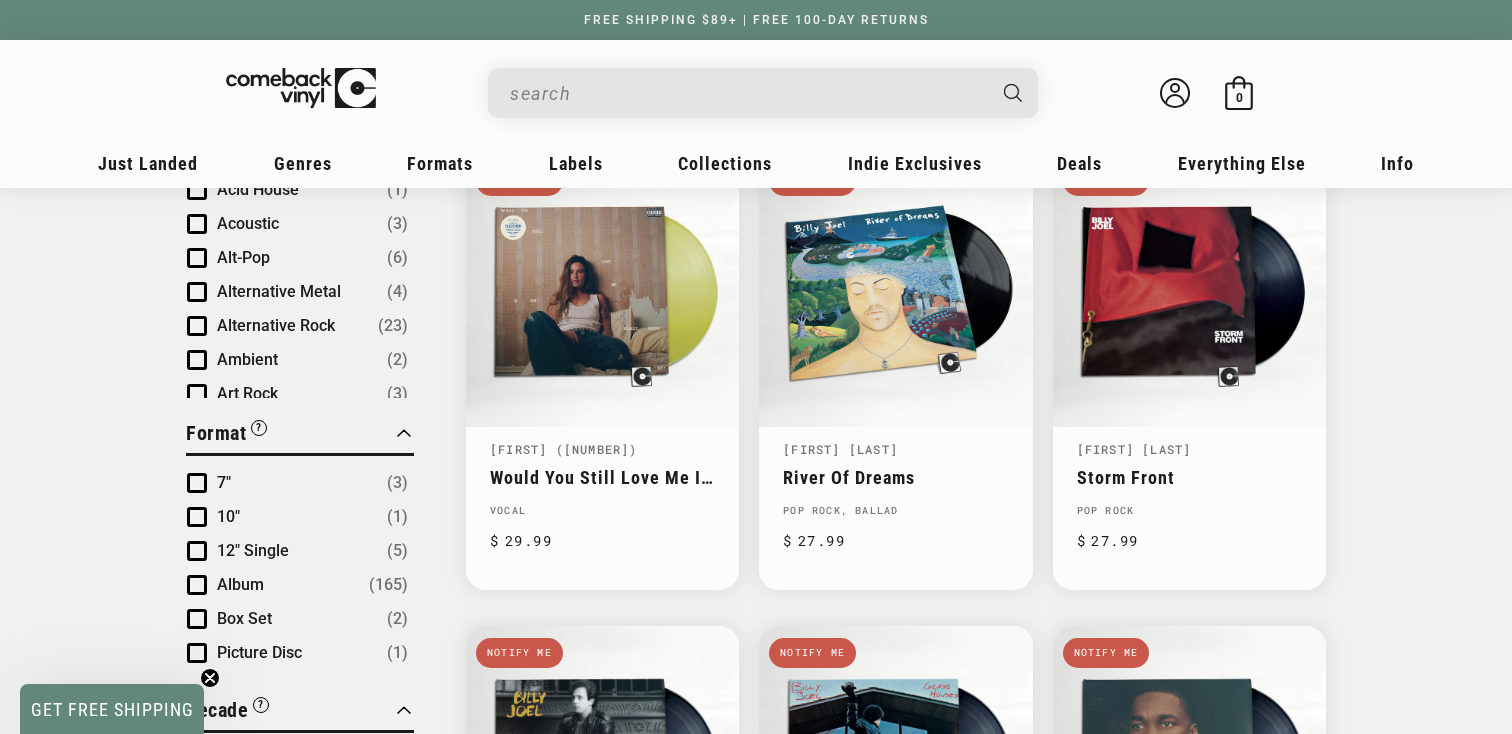 scroll, scrollTop: 734, scrollLeft: 0, axis: vertical 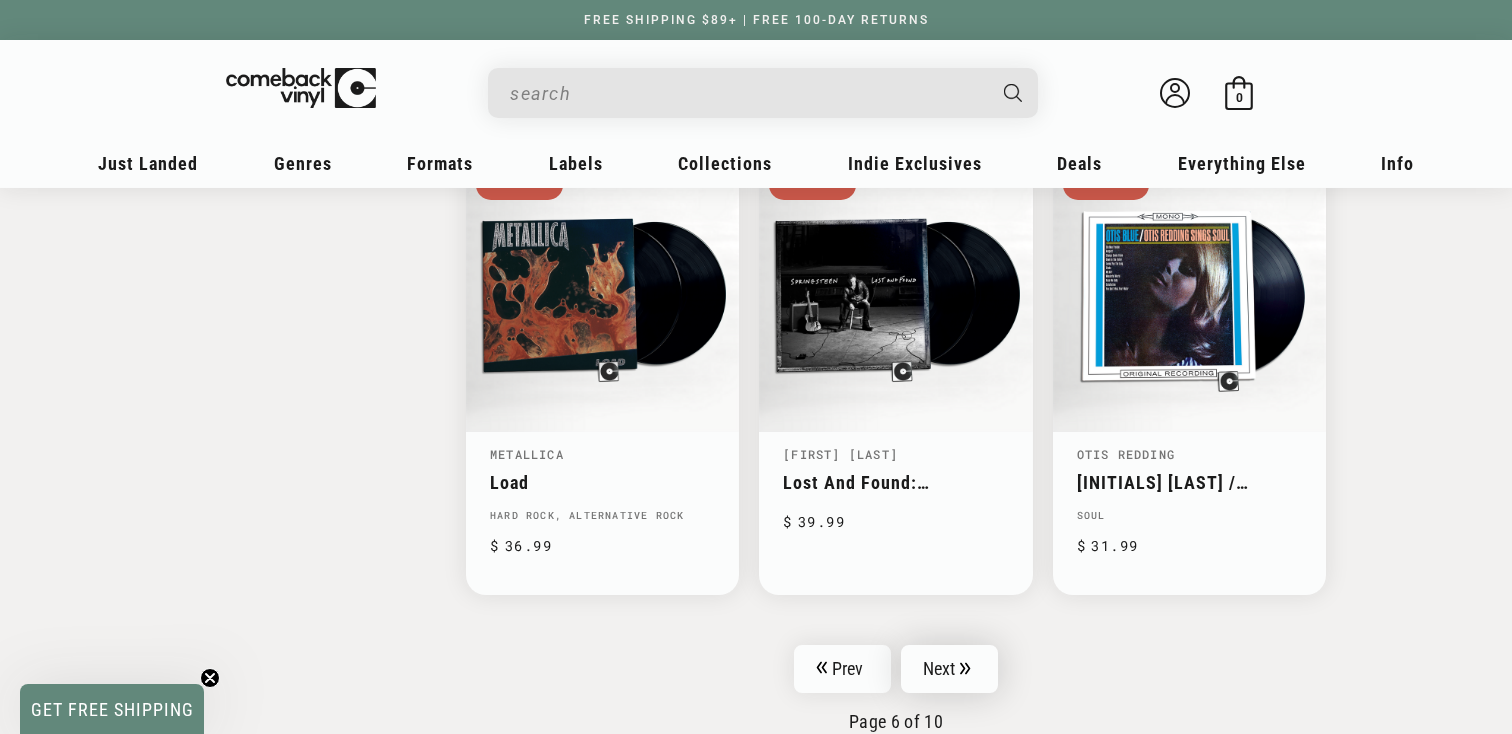 click on "Next" at bounding box center [950, 669] 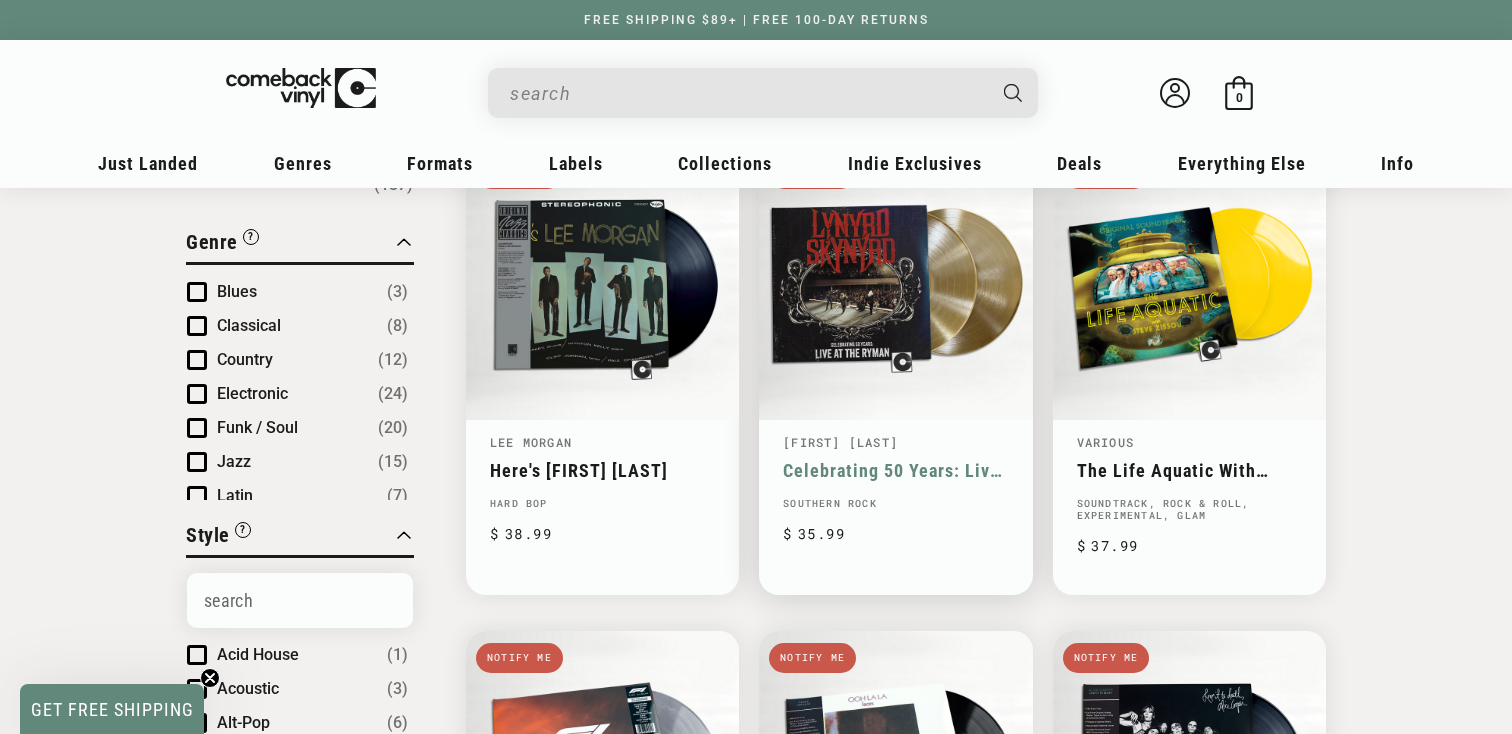 scroll, scrollTop: 275, scrollLeft: 0, axis: vertical 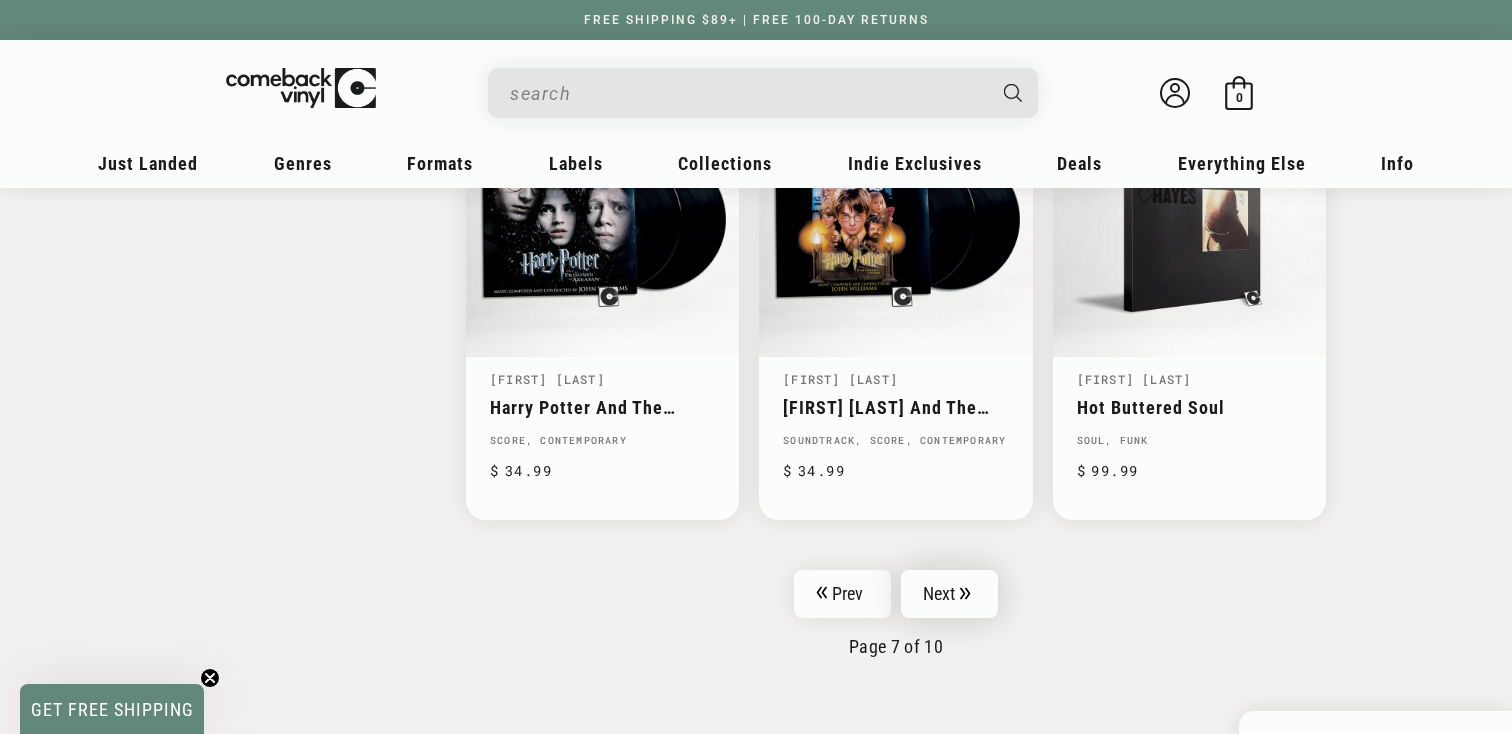 click on "Next" at bounding box center (950, 594) 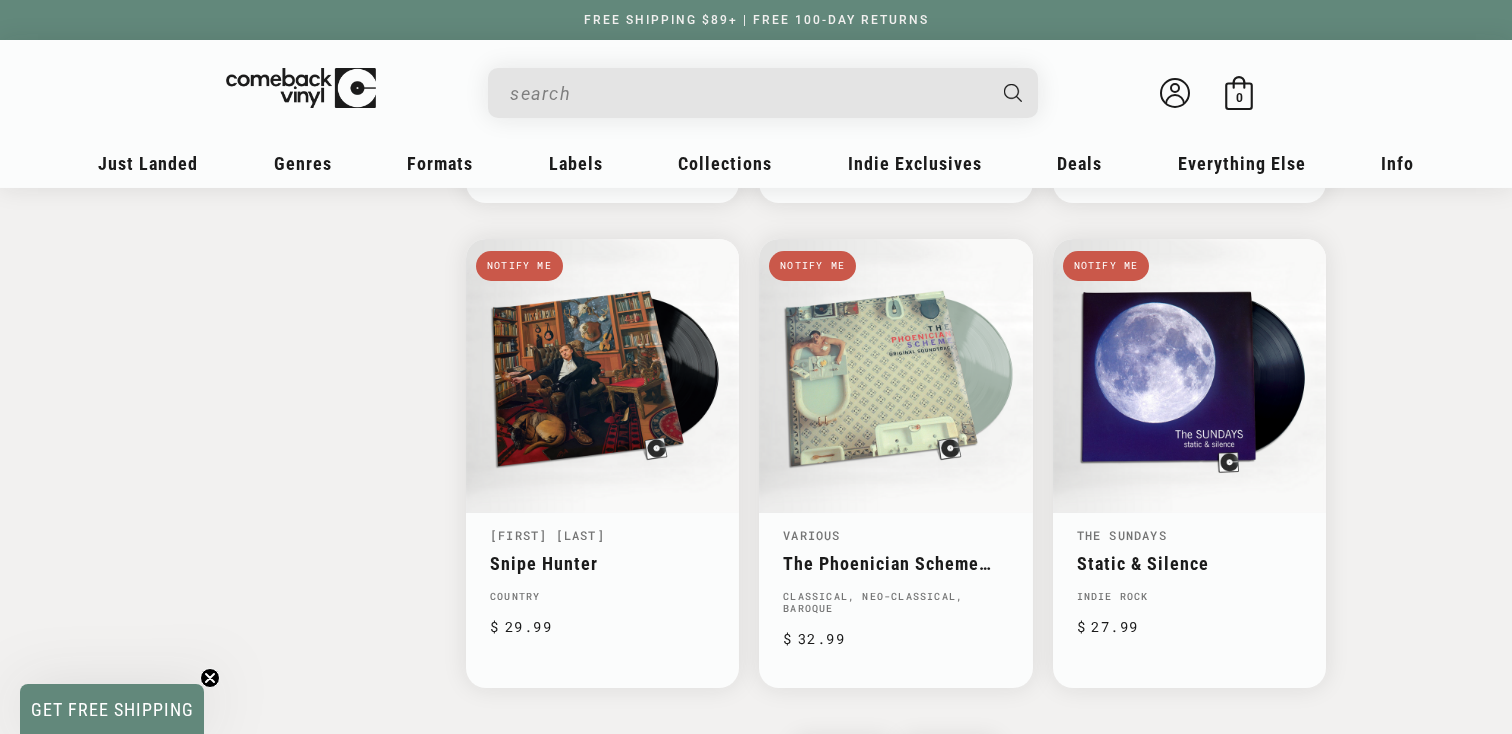 scroll, scrollTop: 3057, scrollLeft: 0, axis: vertical 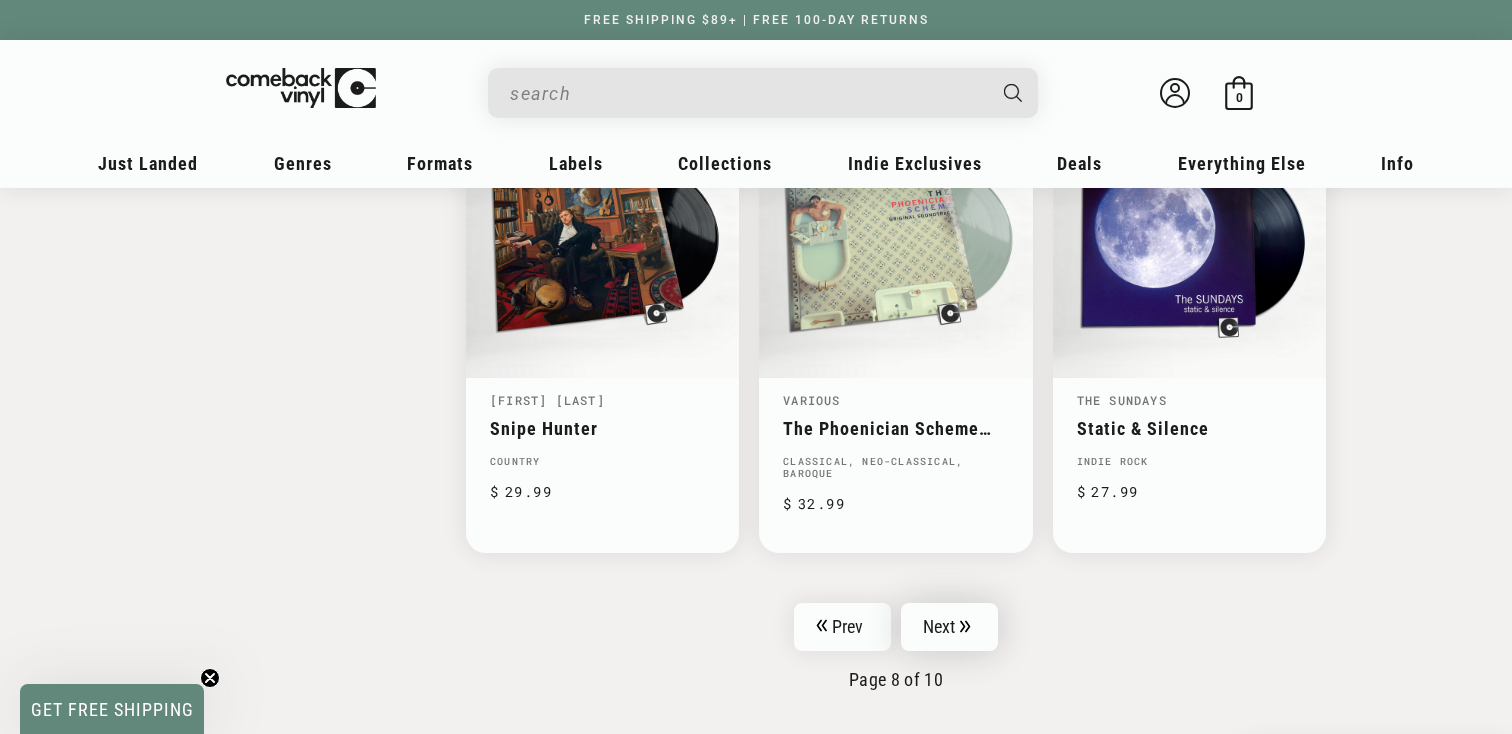 click on "Next" at bounding box center (950, 627) 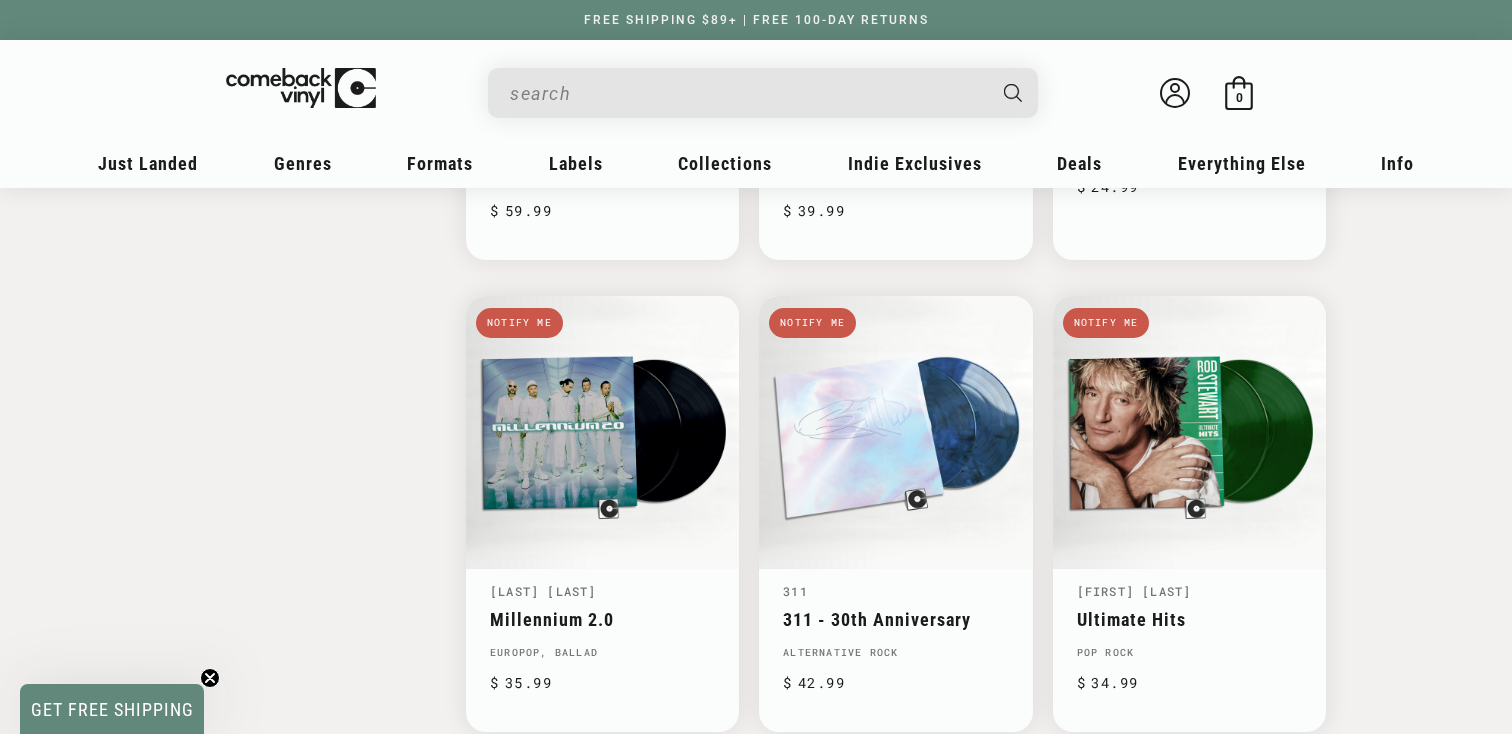 scroll, scrollTop: 2501, scrollLeft: 0, axis: vertical 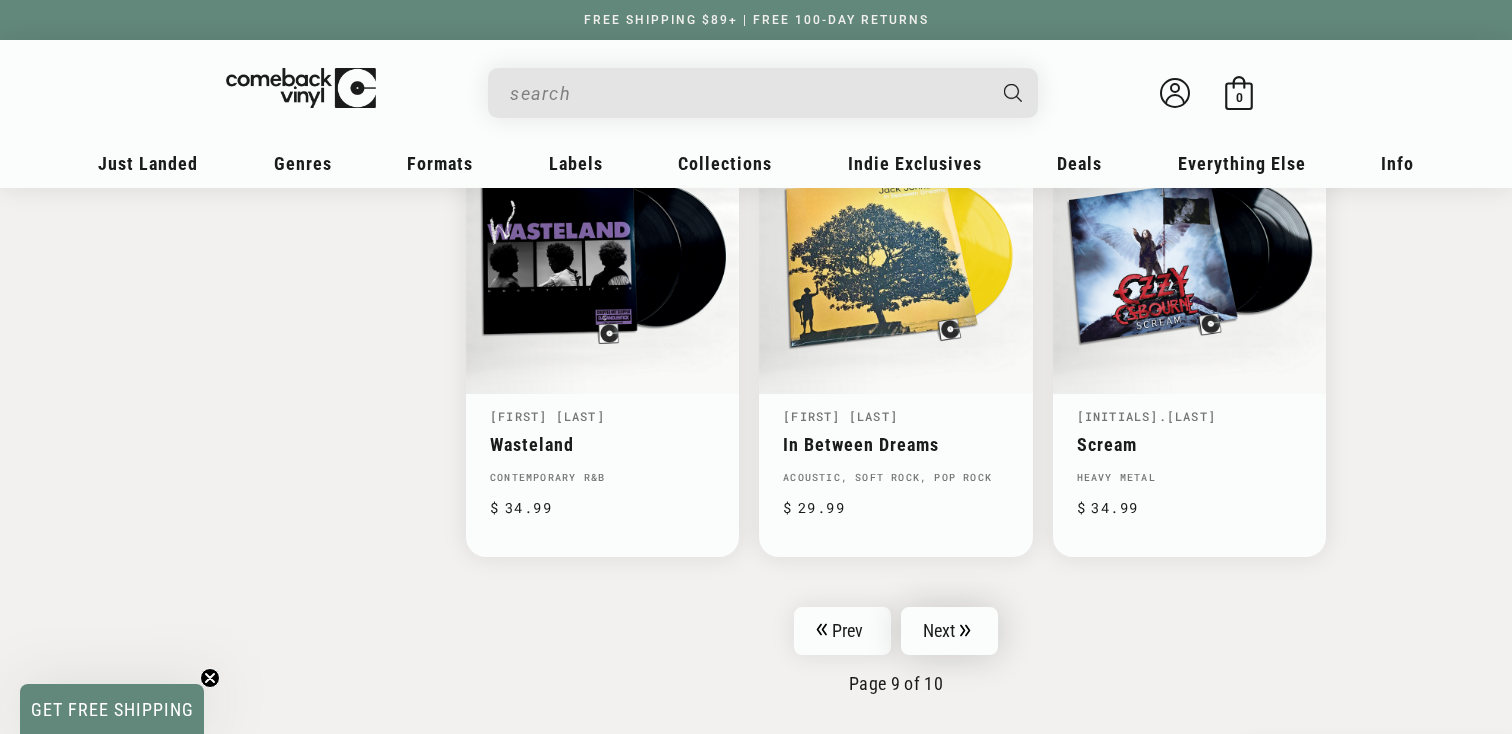 click on "Next" at bounding box center [950, 631] 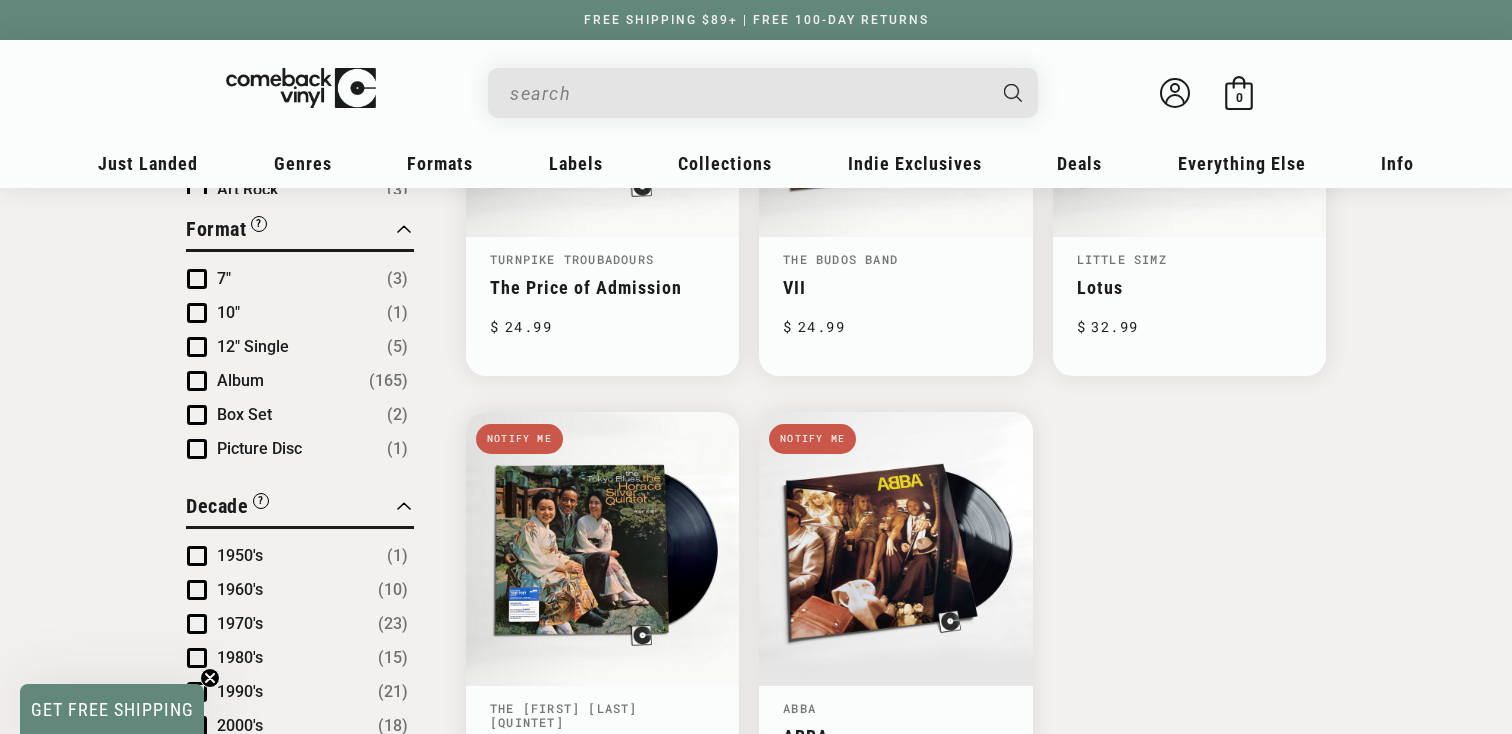 scroll, scrollTop: 997, scrollLeft: 0, axis: vertical 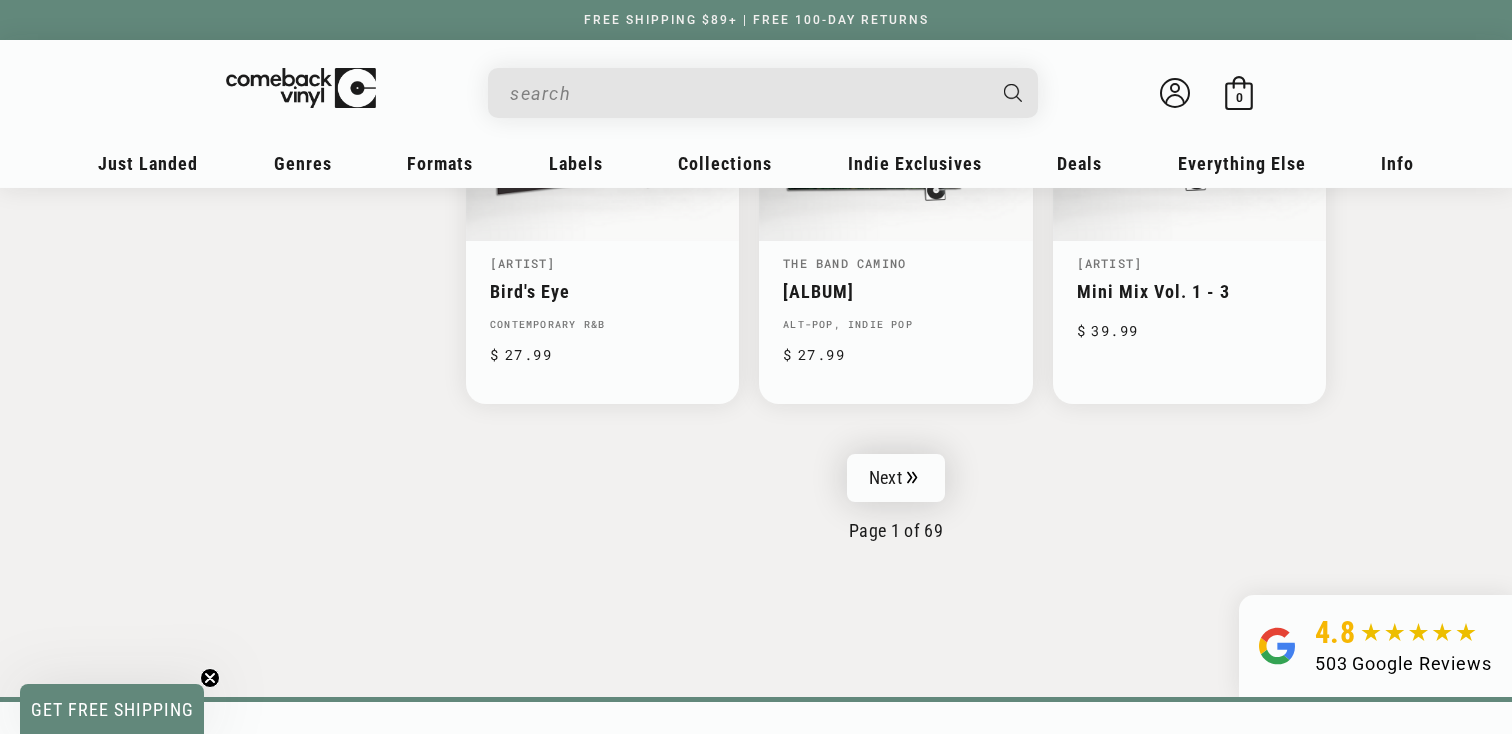 click on "Next" at bounding box center (896, 478) 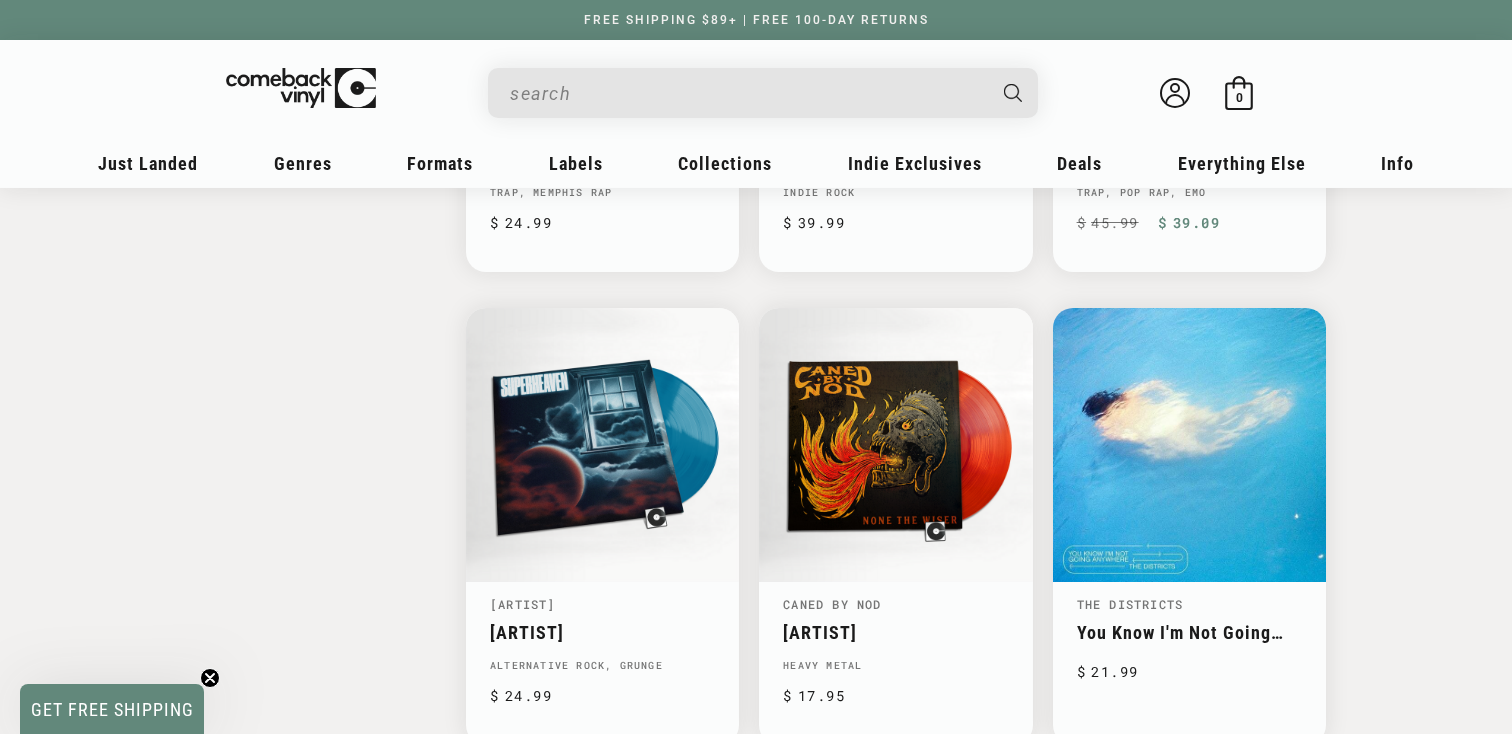 scroll, scrollTop: 3070, scrollLeft: 0, axis: vertical 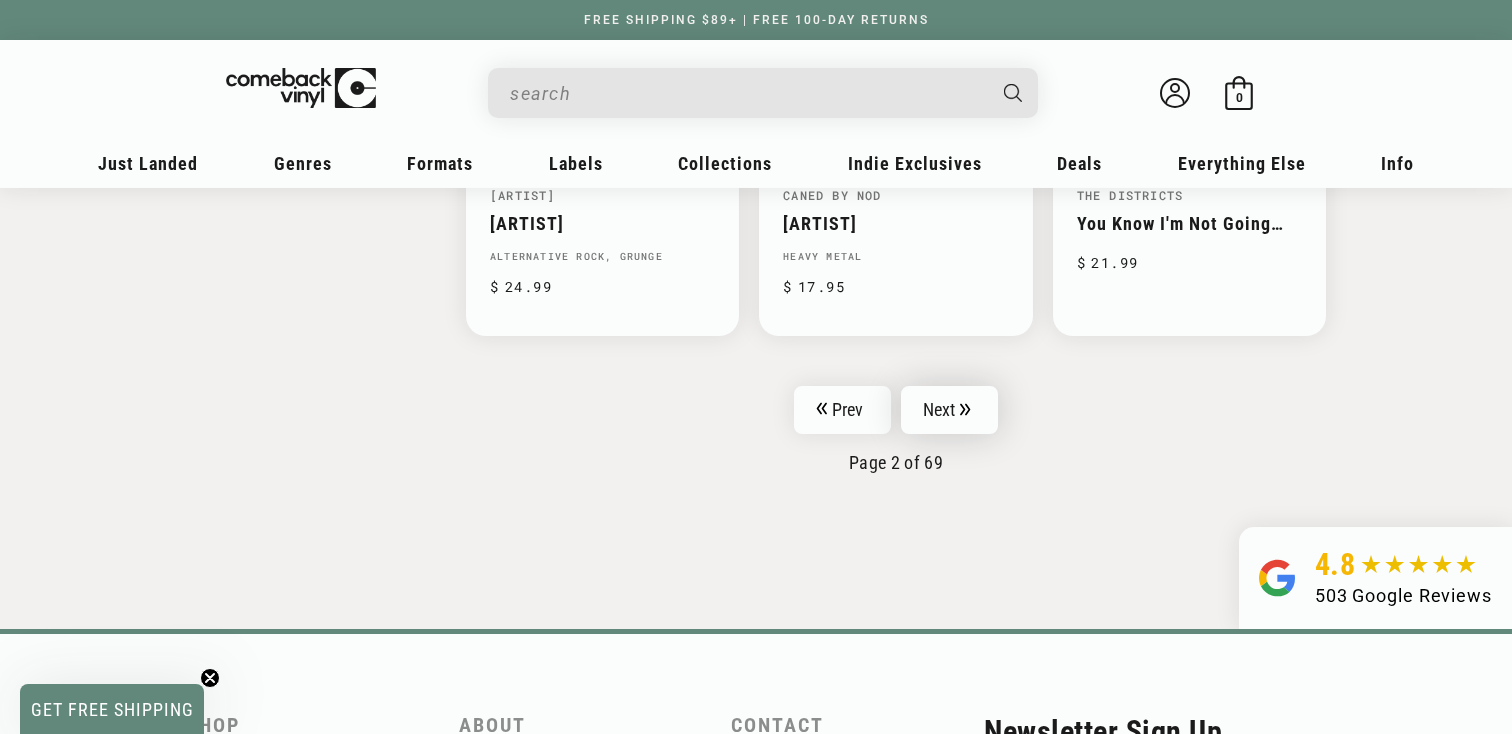 click on "Next" at bounding box center (950, 410) 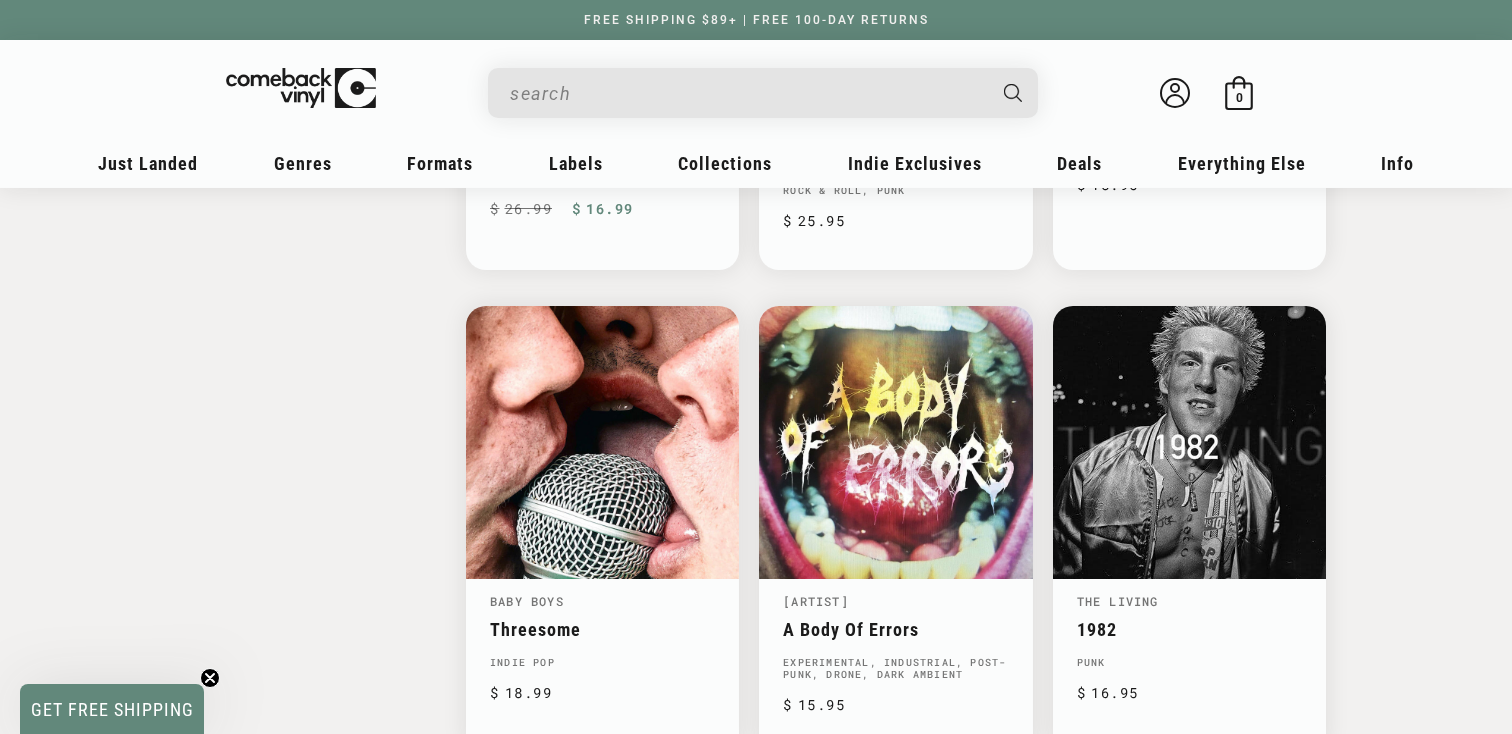 scroll, scrollTop: 2491, scrollLeft: 0, axis: vertical 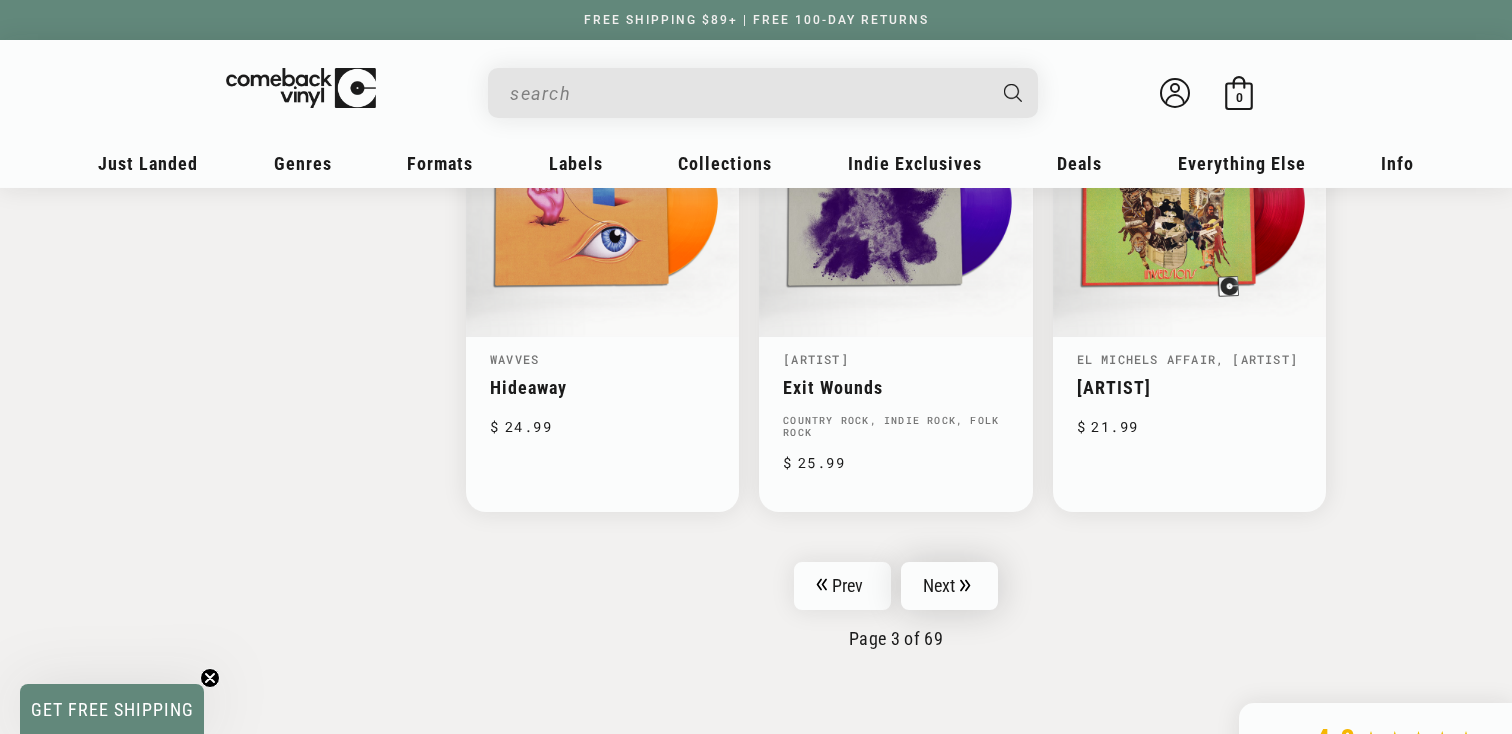 click on "Next" at bounding box center (950, 586) 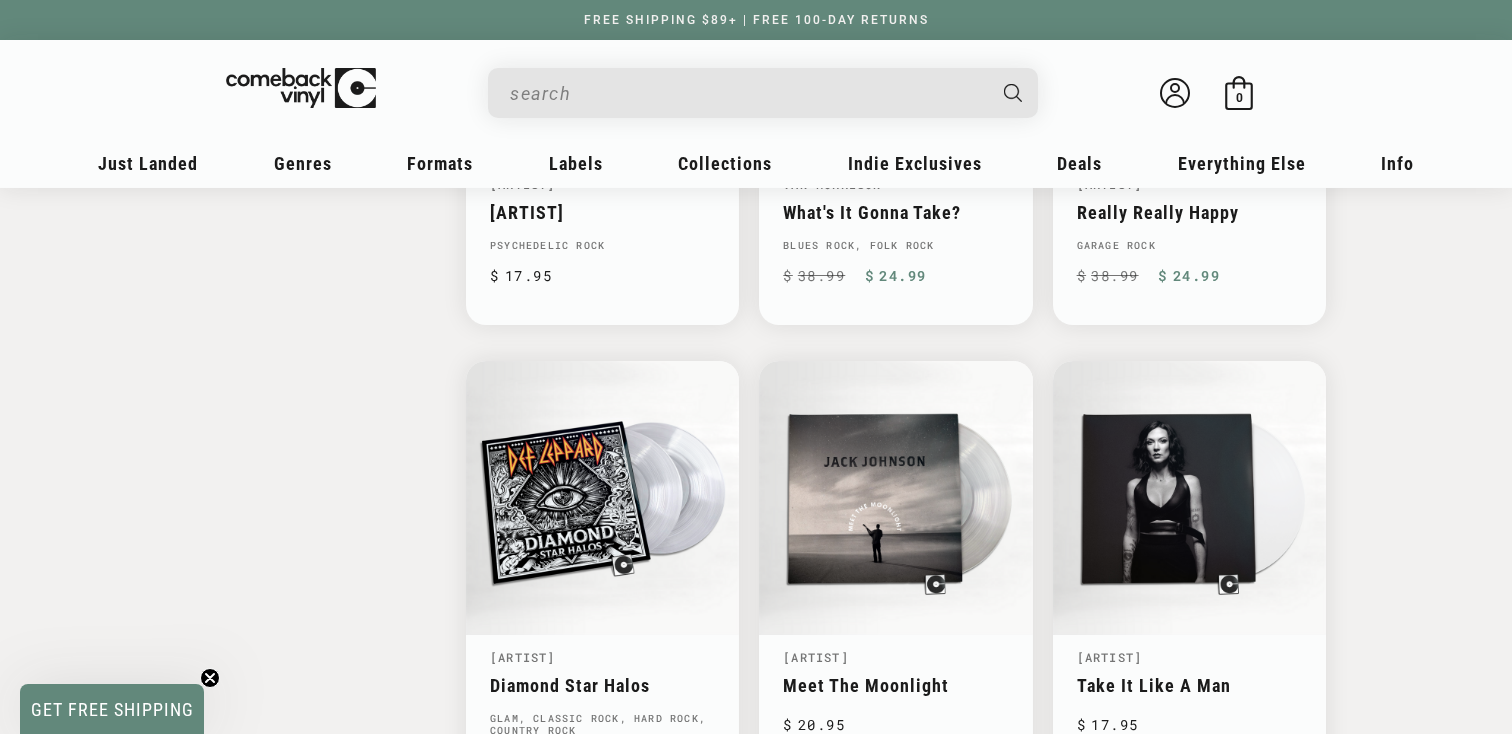 scroll, scrollTop: 2984, scrollLeft: 0, axis: vertical 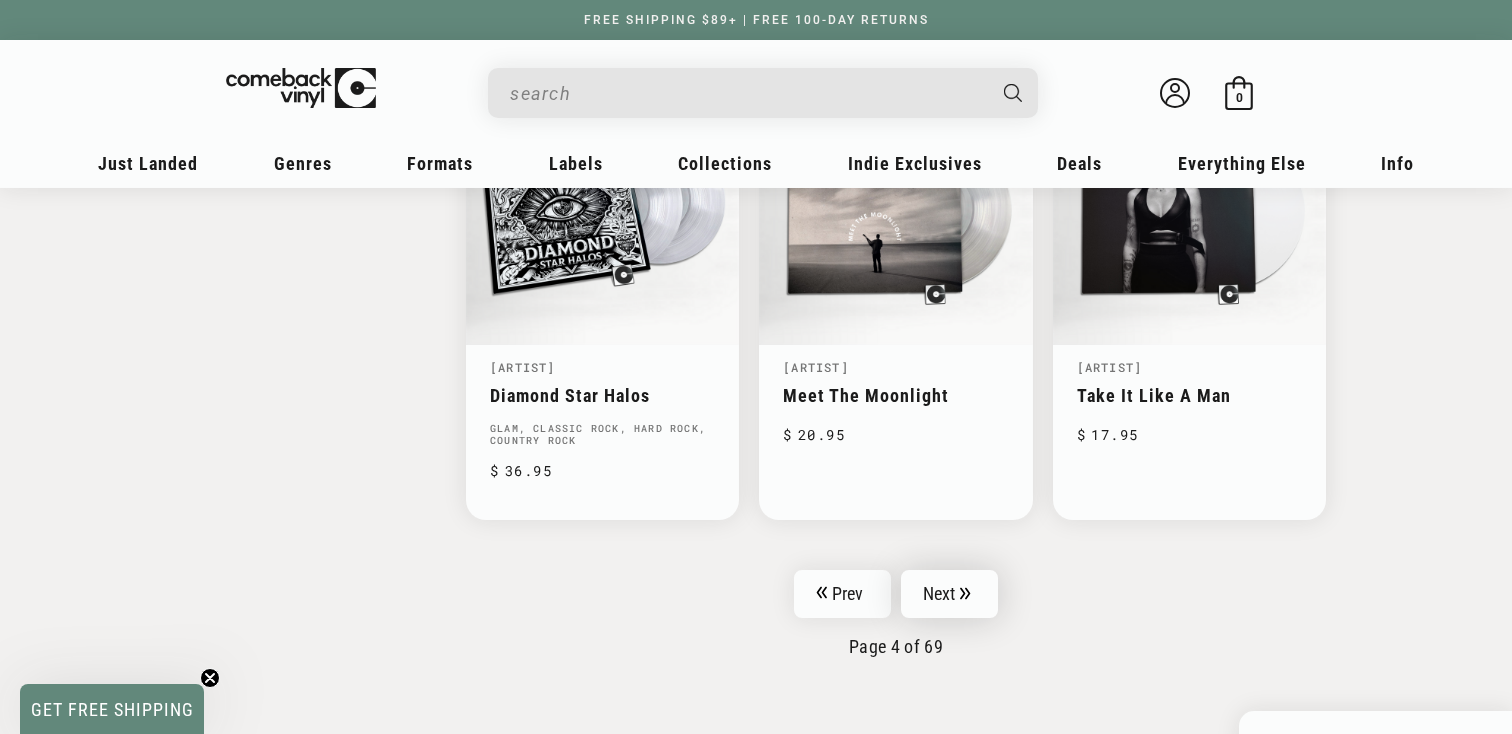 click on "Next" at bounding box center [950, 594] 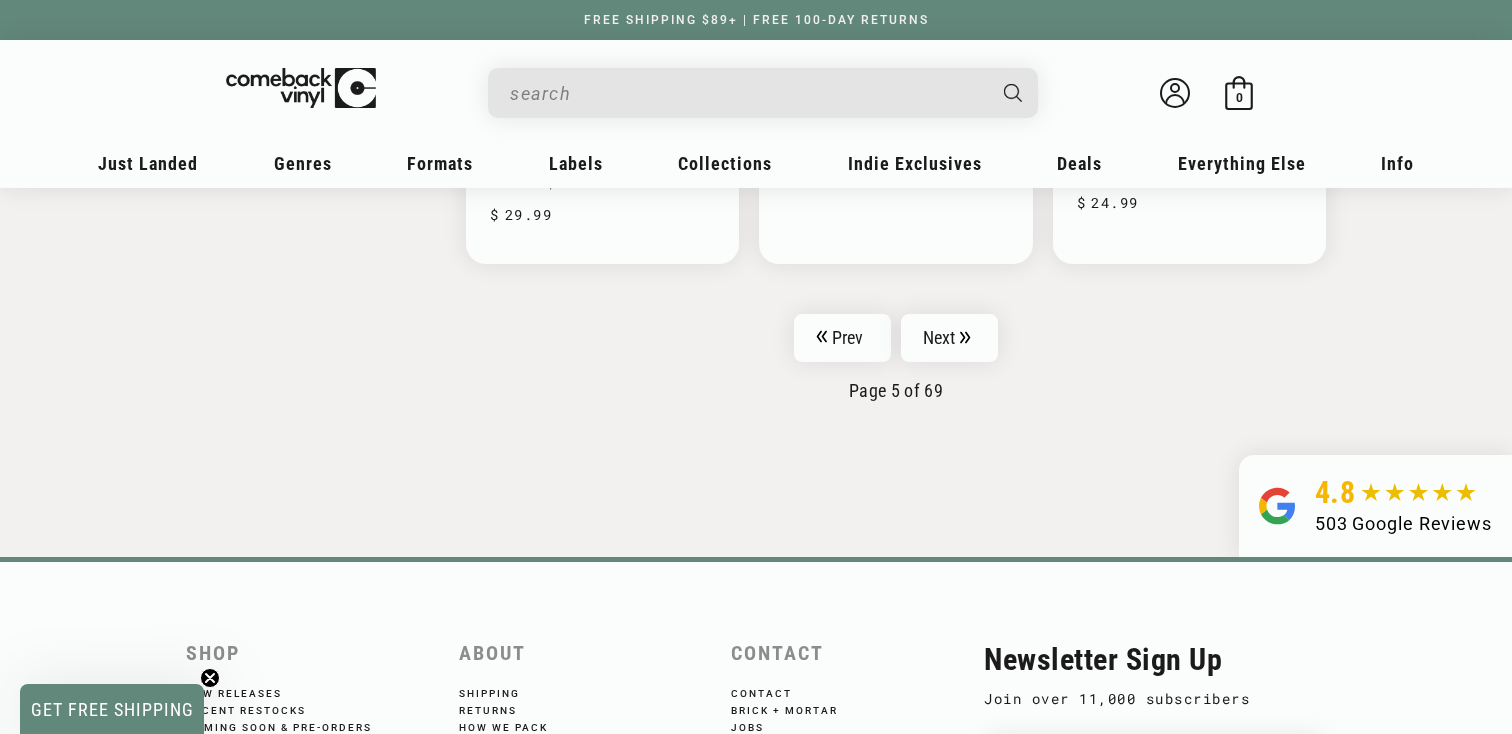 scroll, scrollTop: 3443, scrollLeft: 0, axis: vertical 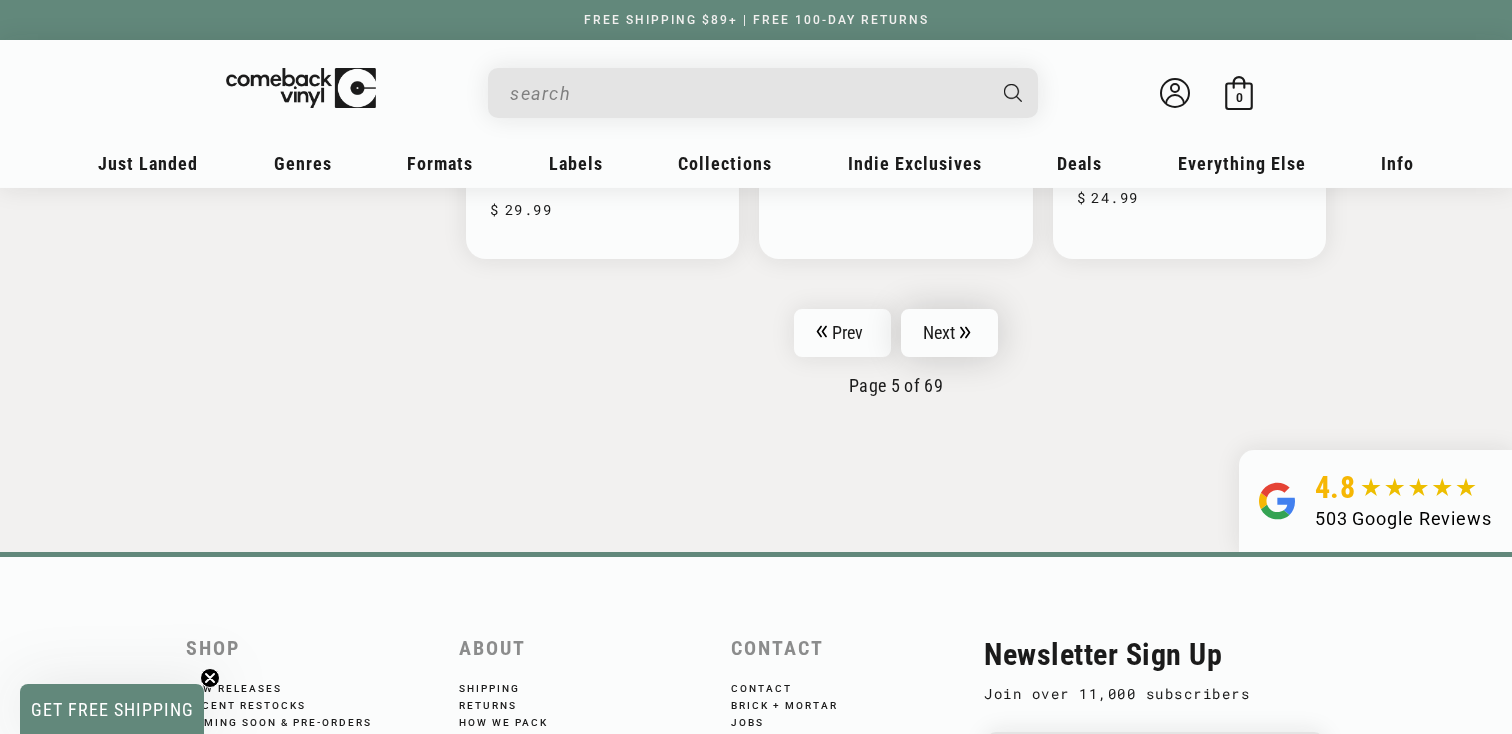 click on "Next" at bounding box center [950, 333] 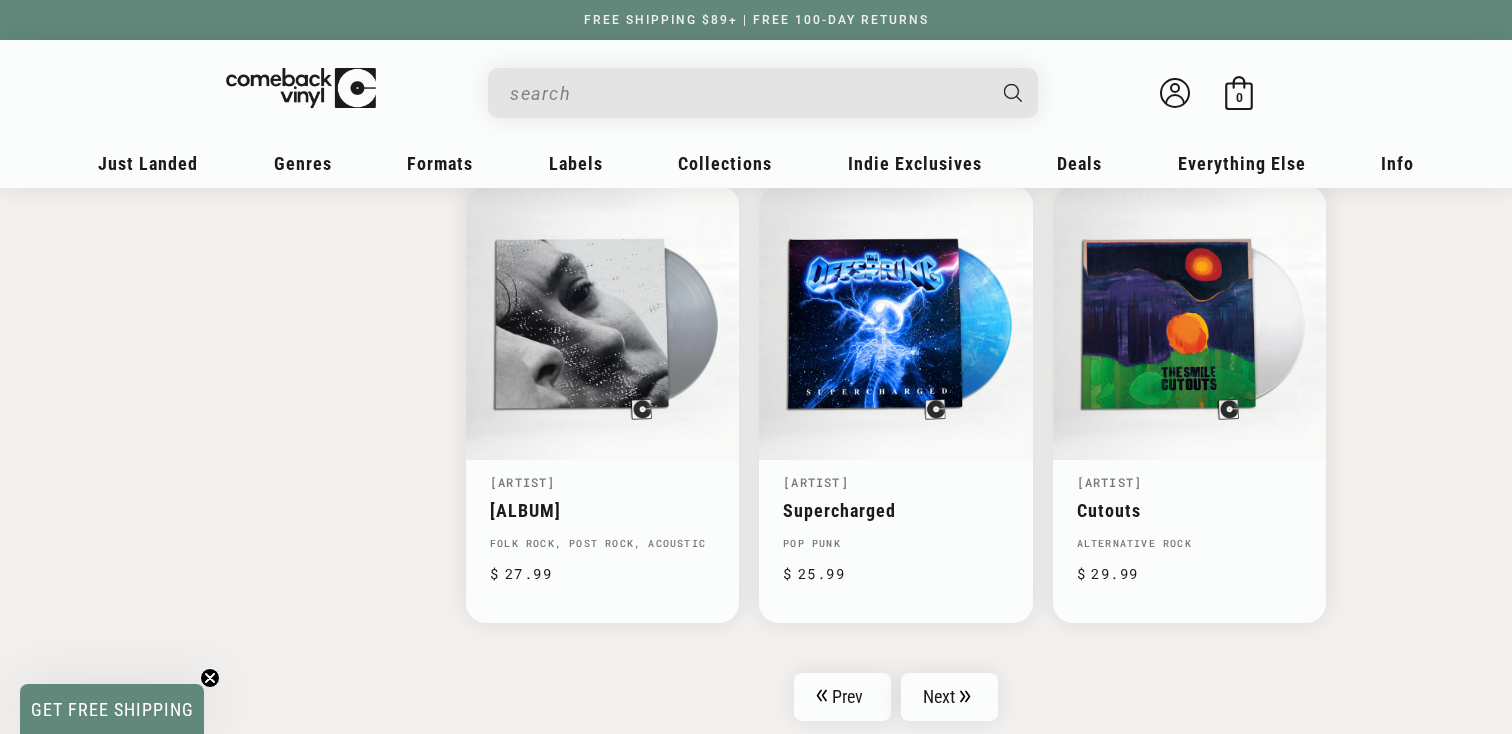 scroll, scrollTop: 3101, scrollLeft: 0, axis: vertical 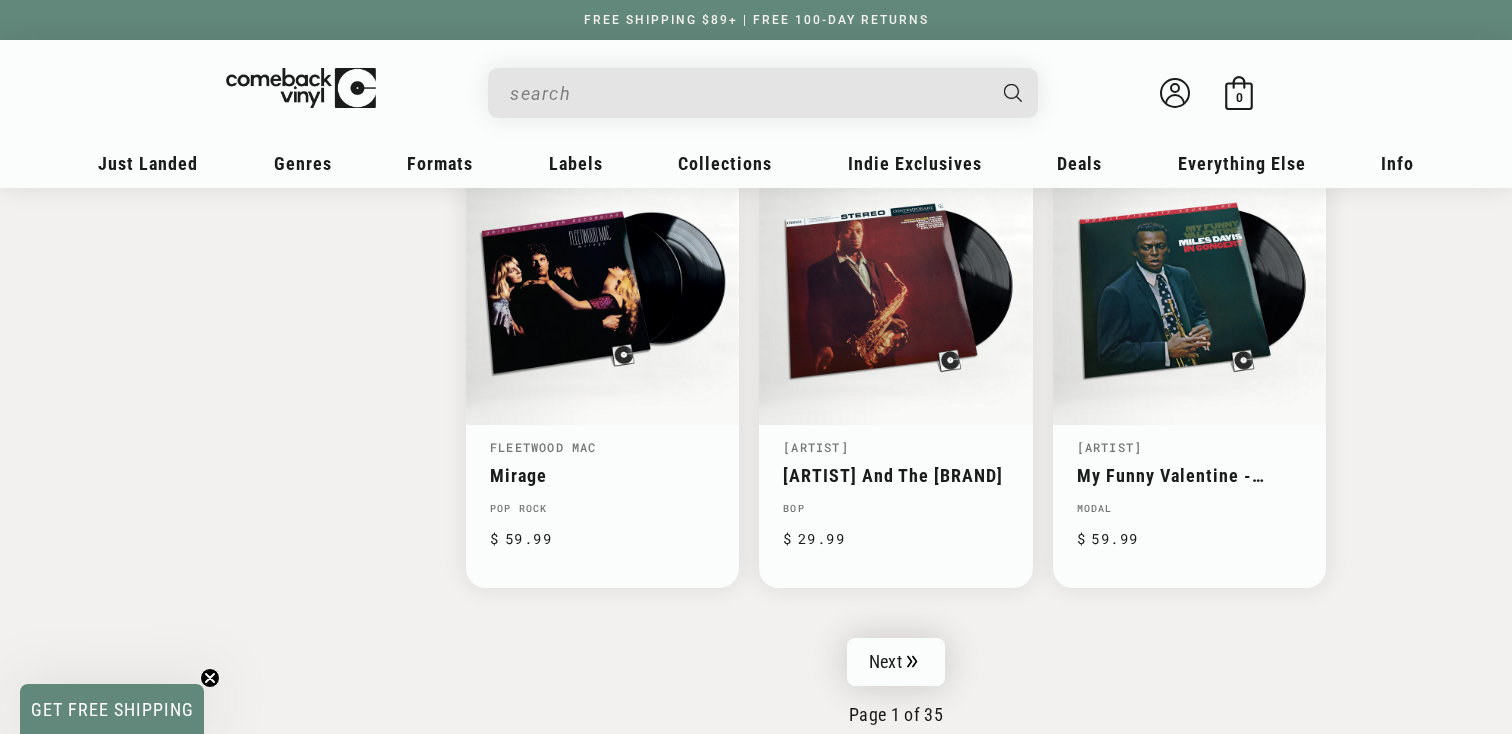 click on "Next" at bounding box center (896, 662) 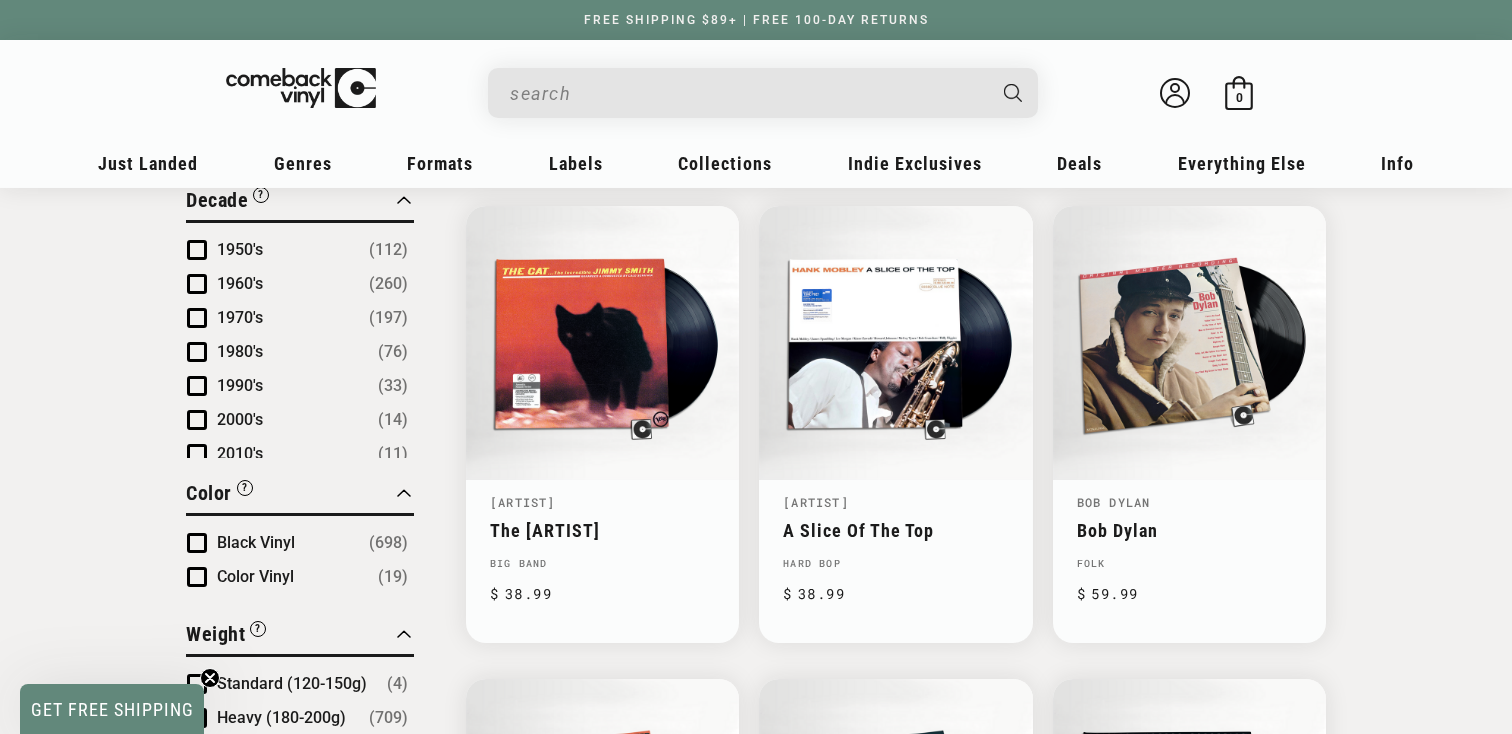 scroll, scrollTop: 1179, scrollLeft: 0, axis: vertical 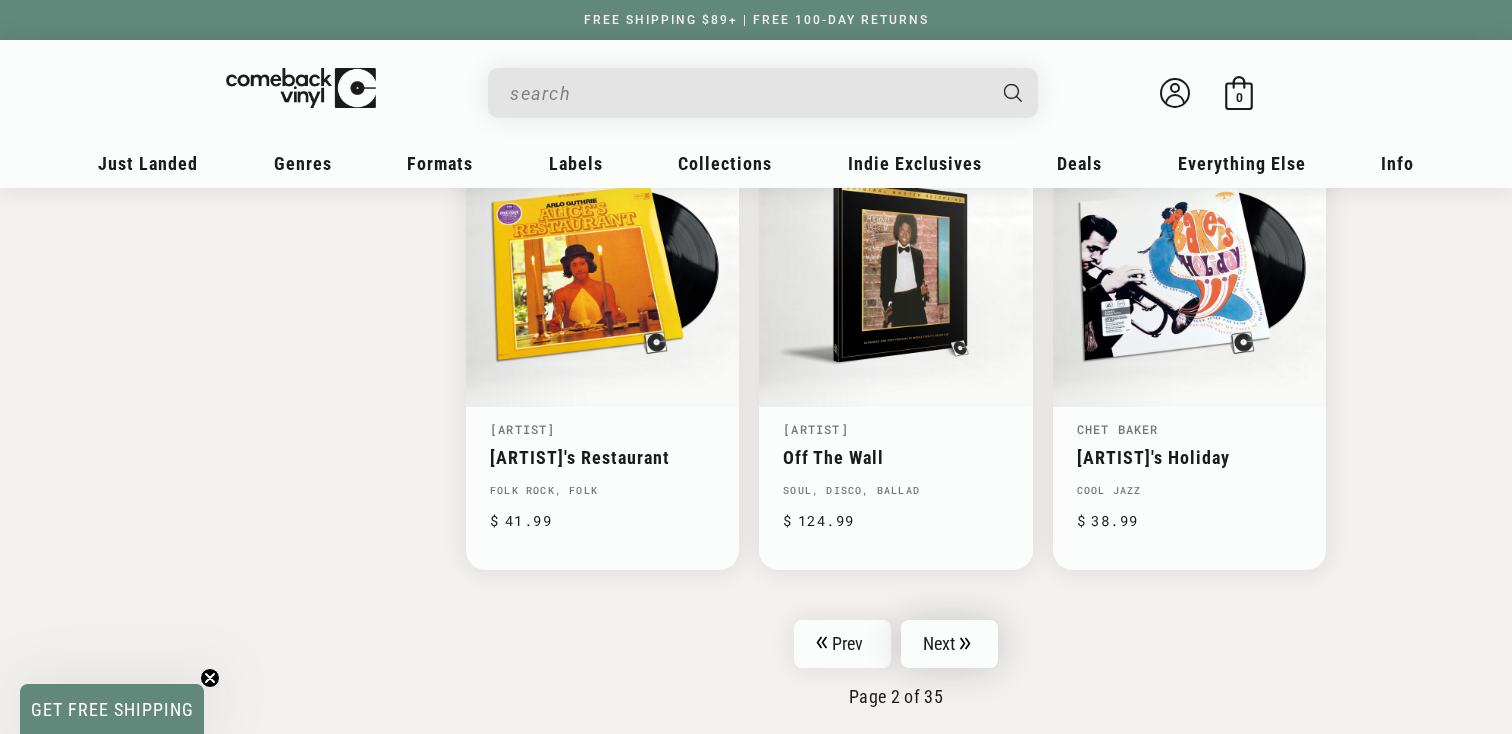 click on "Next" at bounding box center (950, 644) 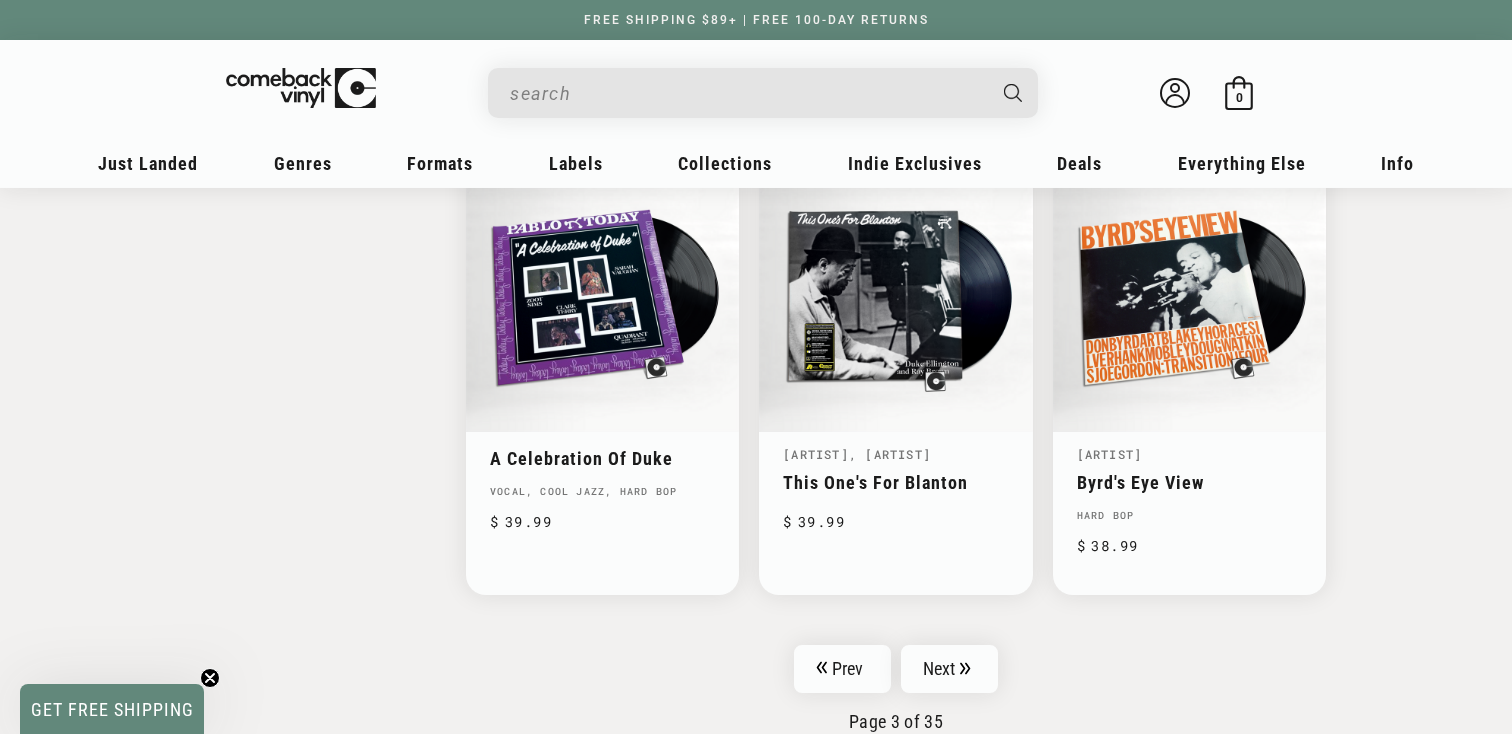 scroll, scrollTop: 3146, scrollLeft: 0, axis: vertical 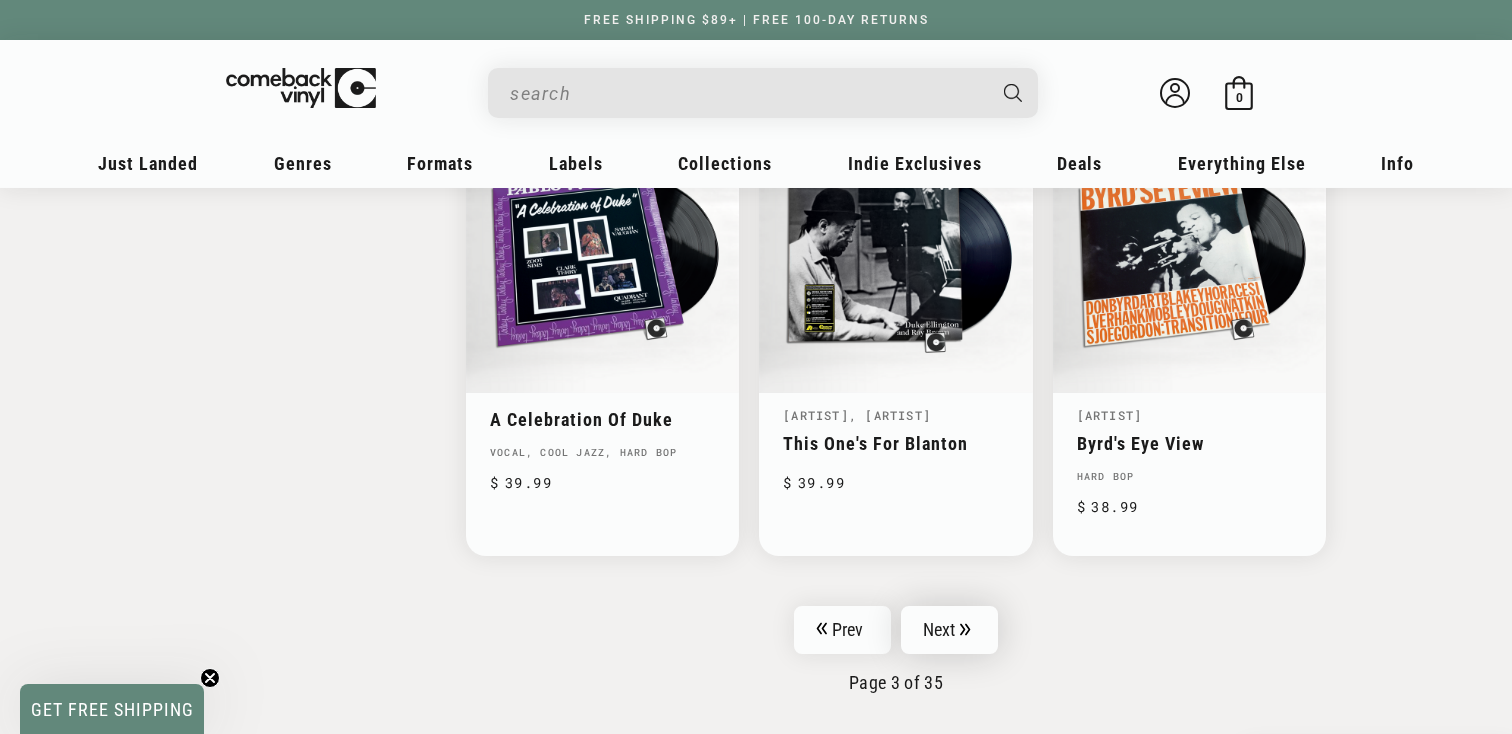 click on "Next" at bounding box center [950, 630] 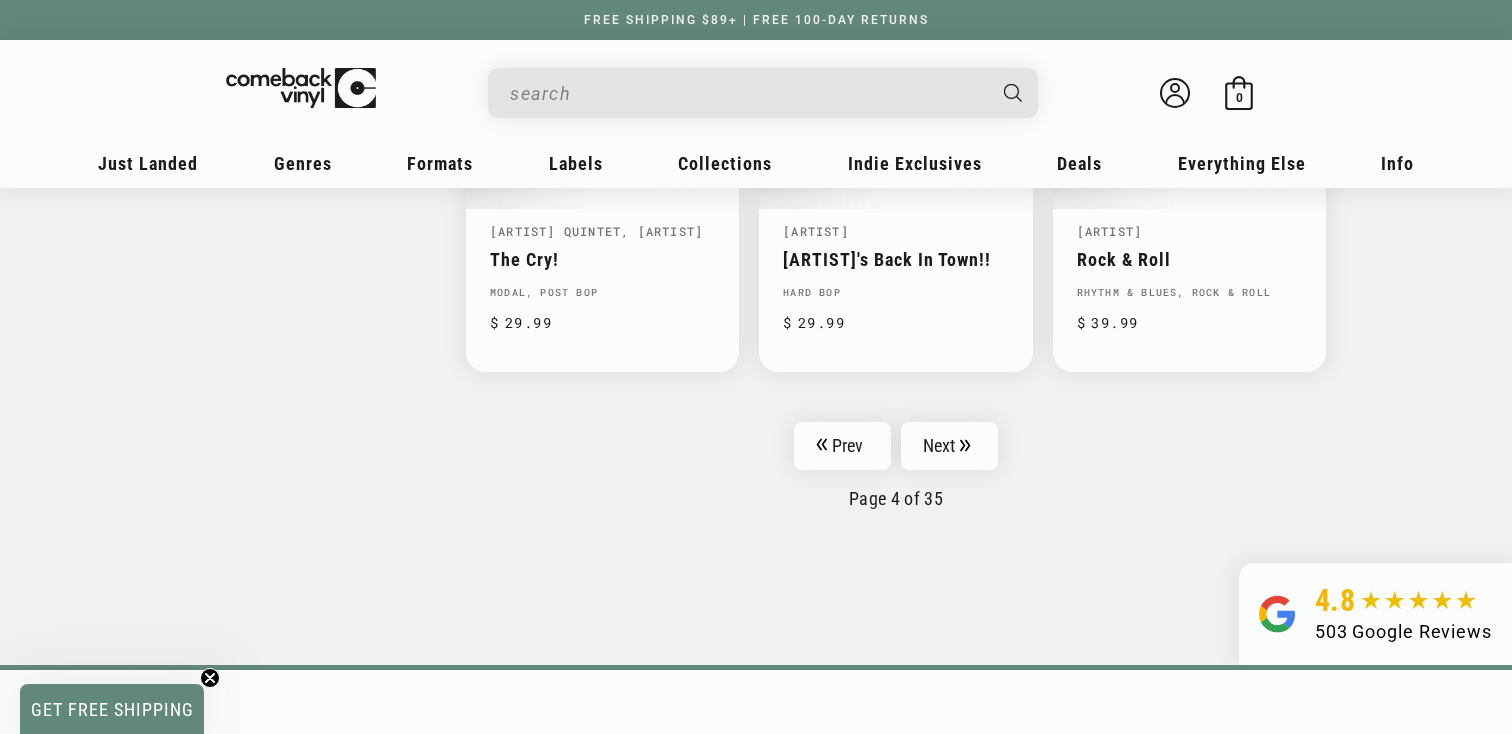 scroll, scrollTop: 3319, scrollLeft: 0, axis: vertical 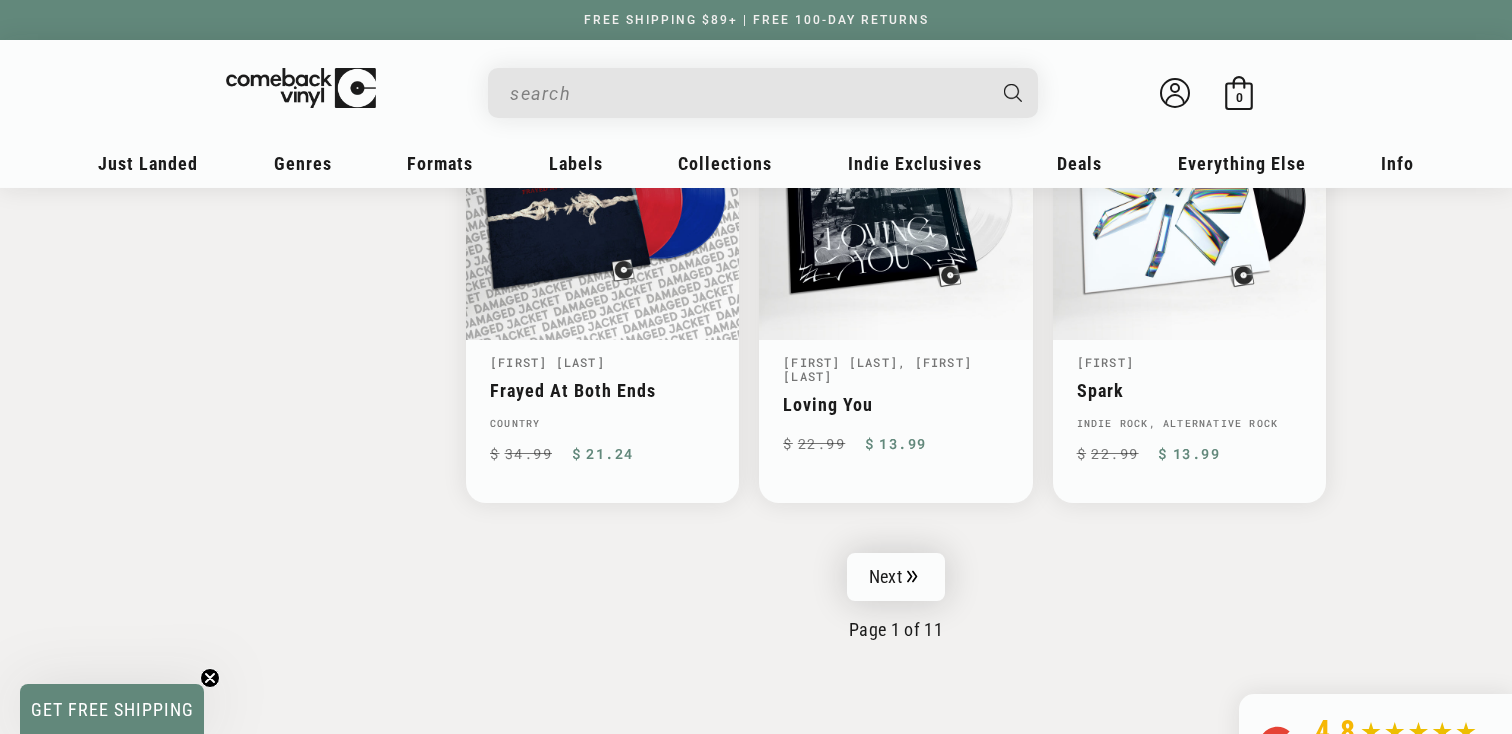 click on "Next" at bounding box center [896, 577] 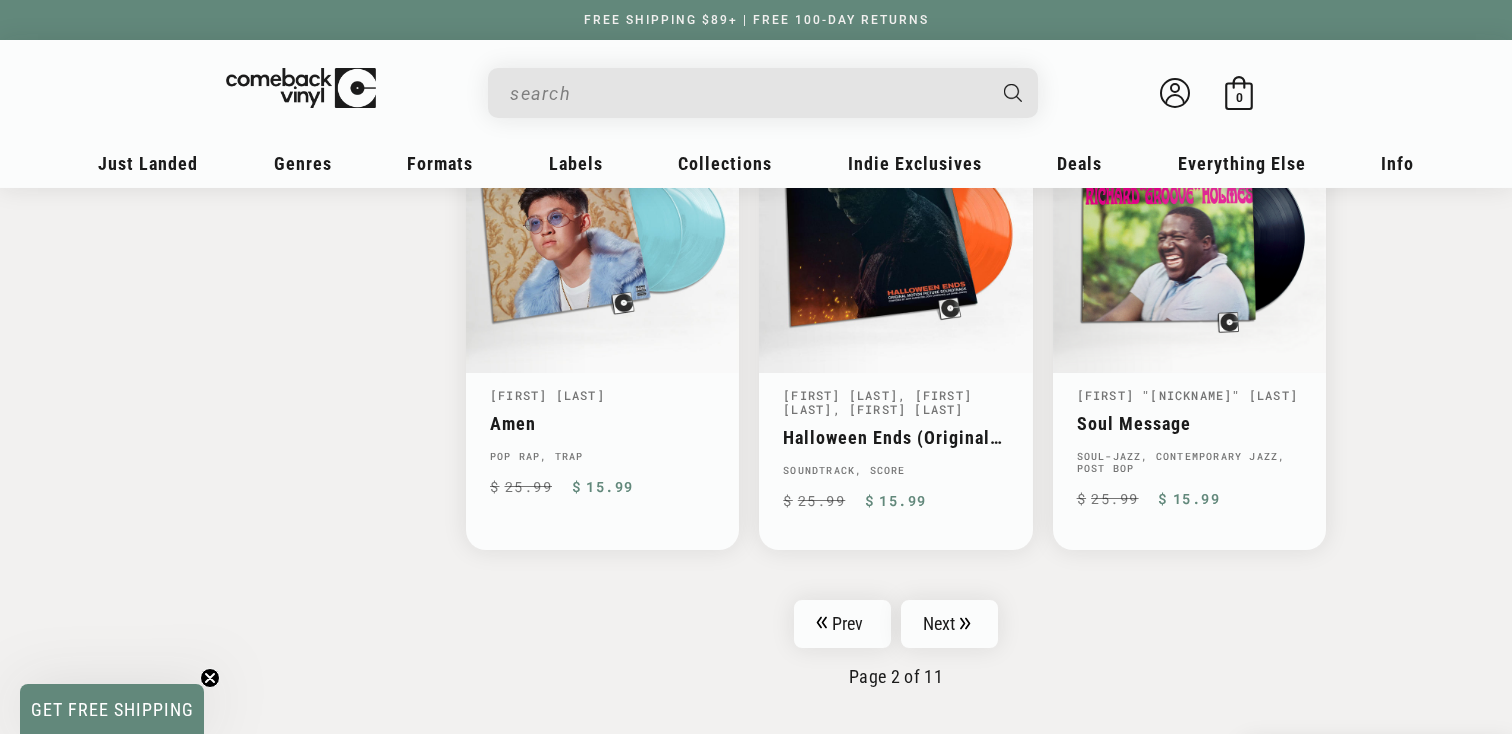 scroll, scrollTop: 3225, scrollLeft: 0, axis: vertical 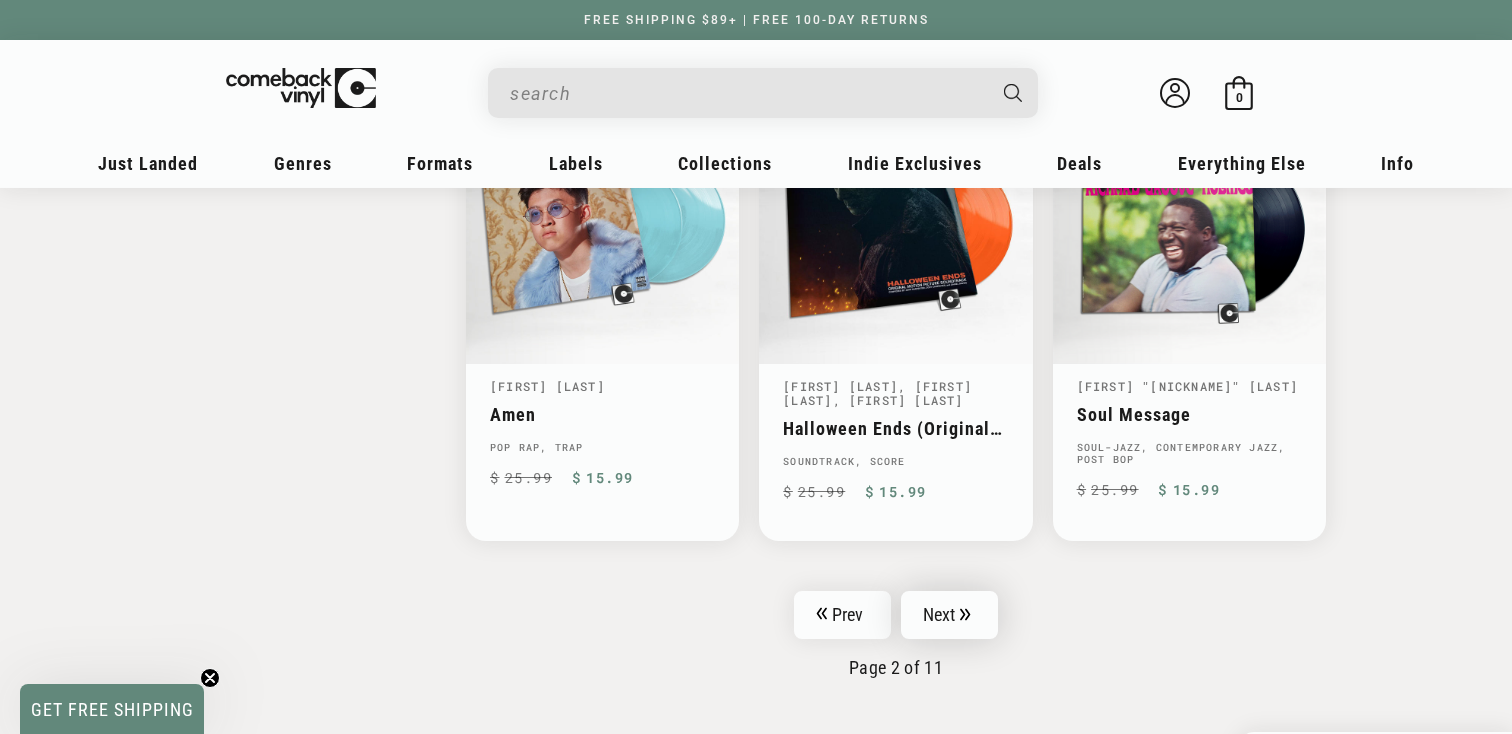 click on "Next" at bounding box center (950, 615) 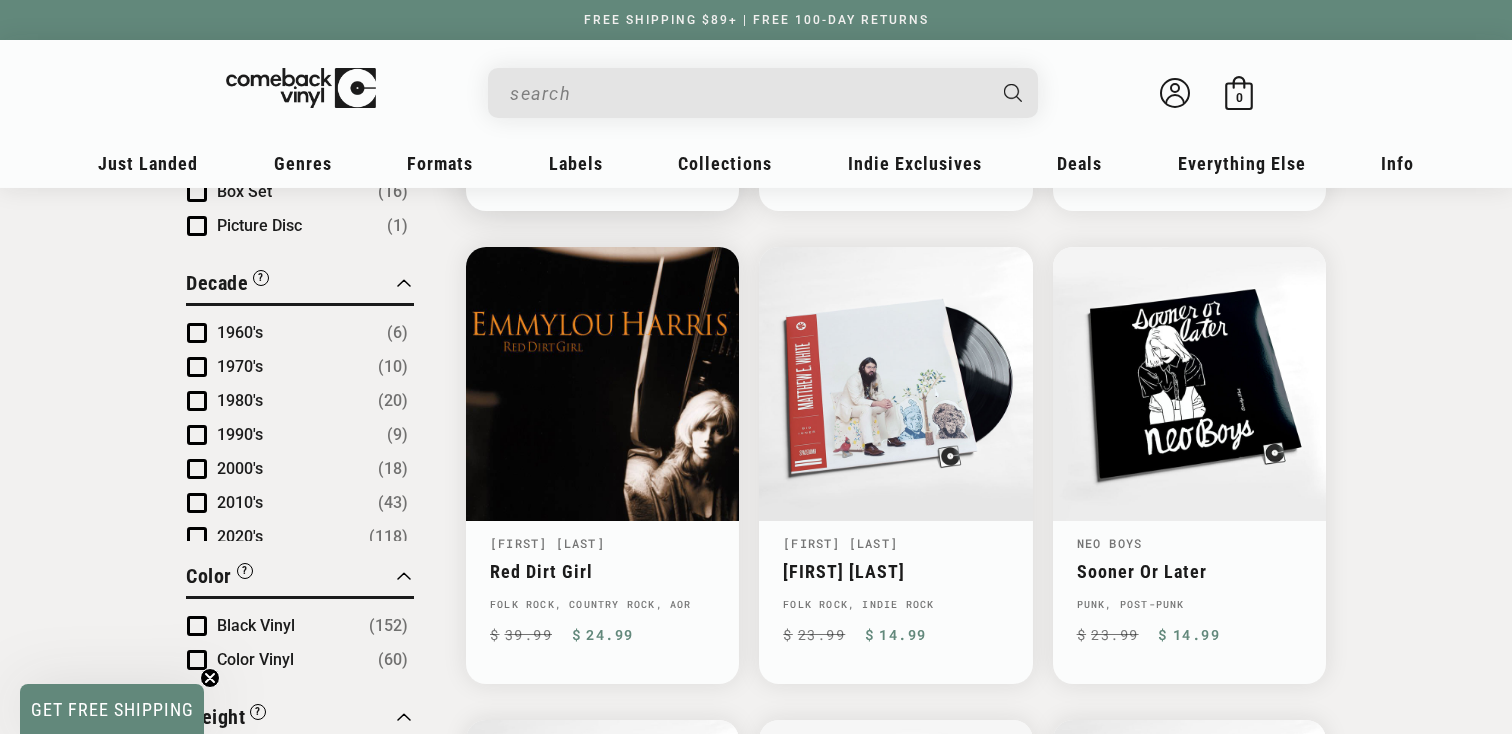scroll, scrollTop: 1133, scrollLeft: 0, axis: vertical 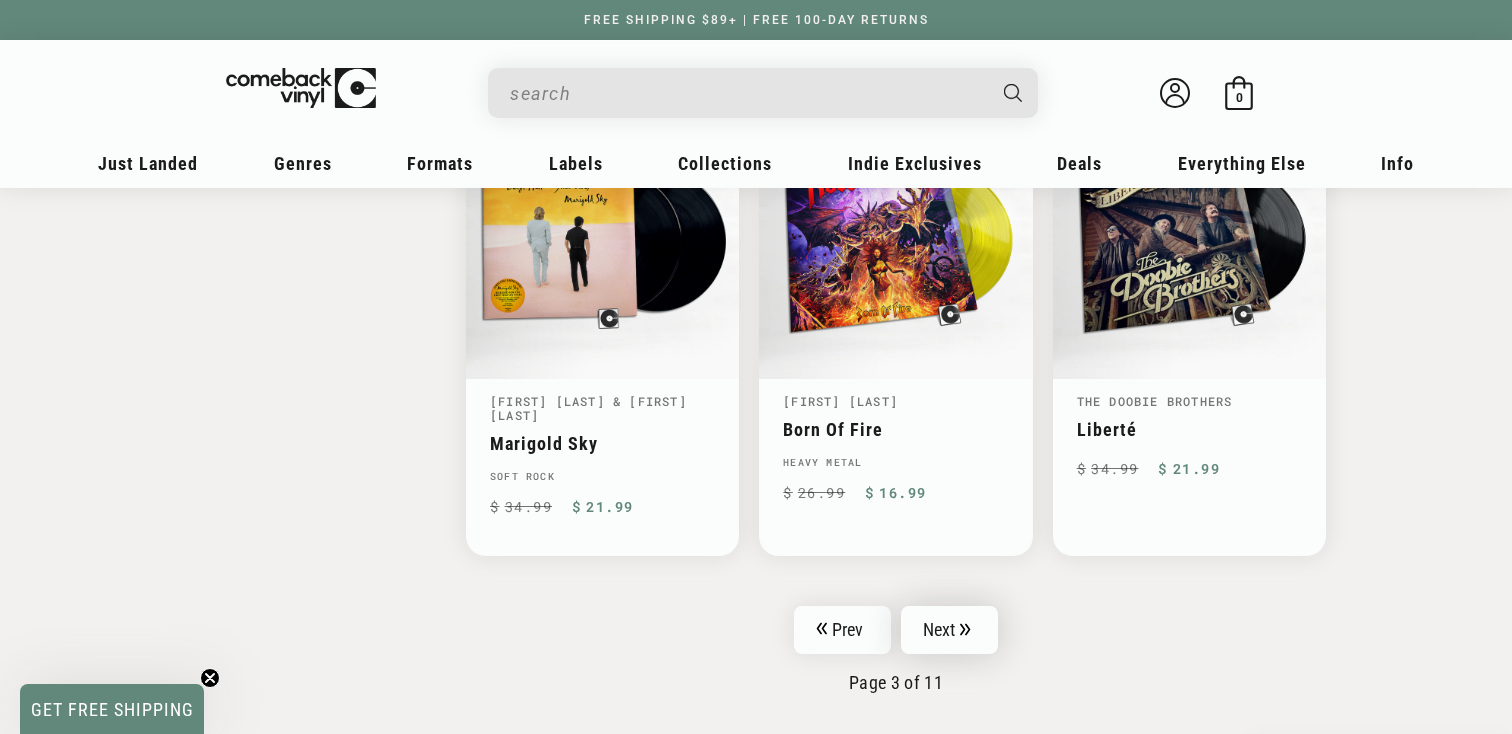 click on "Next" at bounding box center [950, 630] 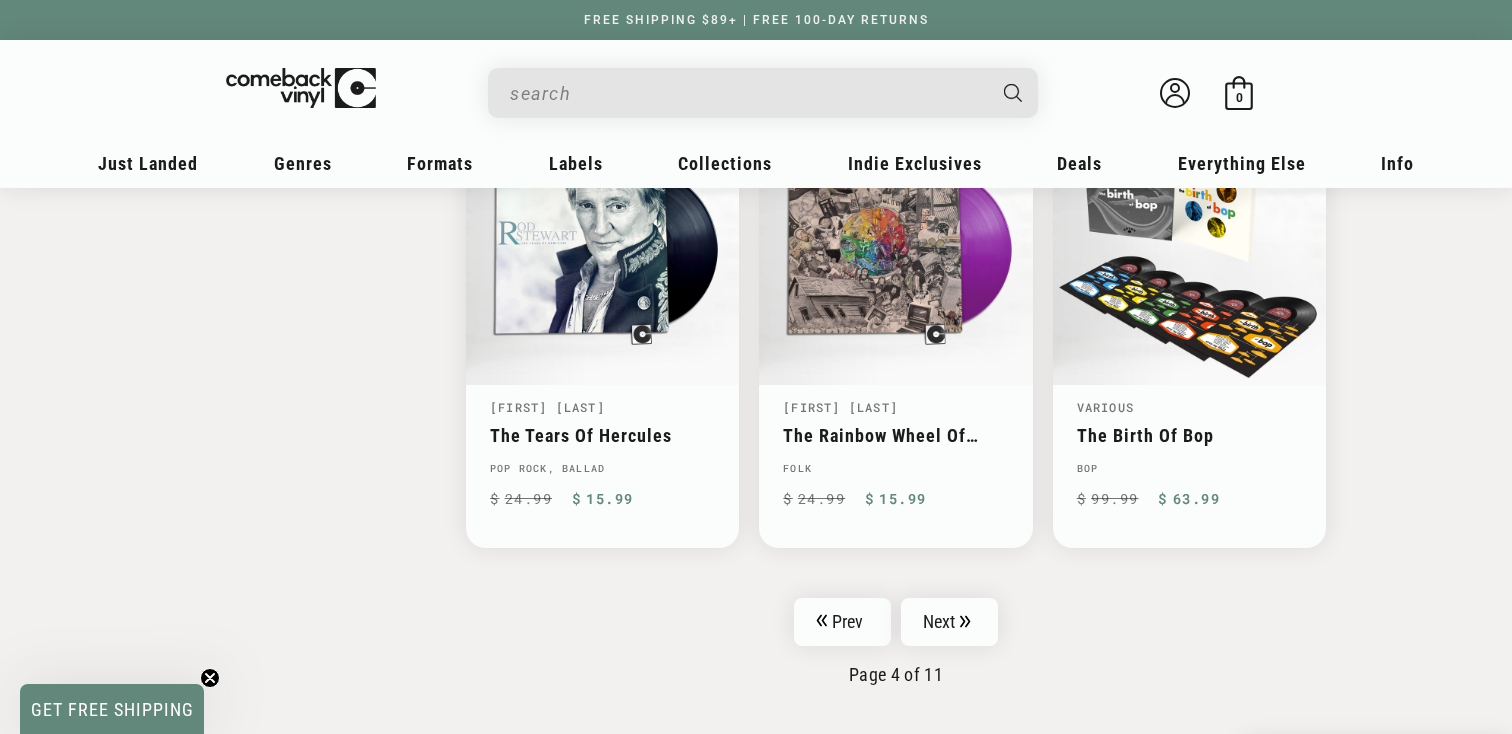 scroll, scrollTop: 3172, scrollLeft: 0, axis: vertical 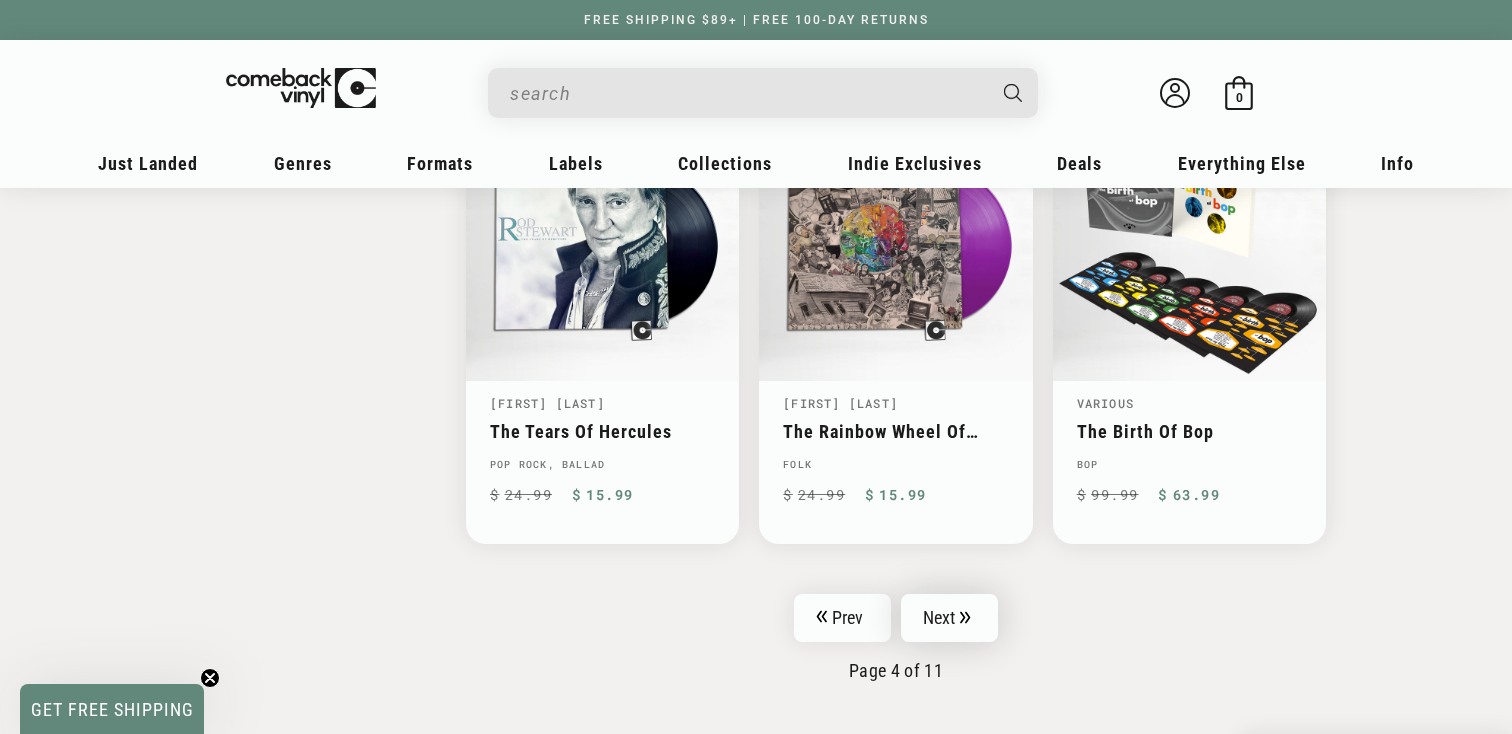 click on "Next" at bounding box center (950, 618) 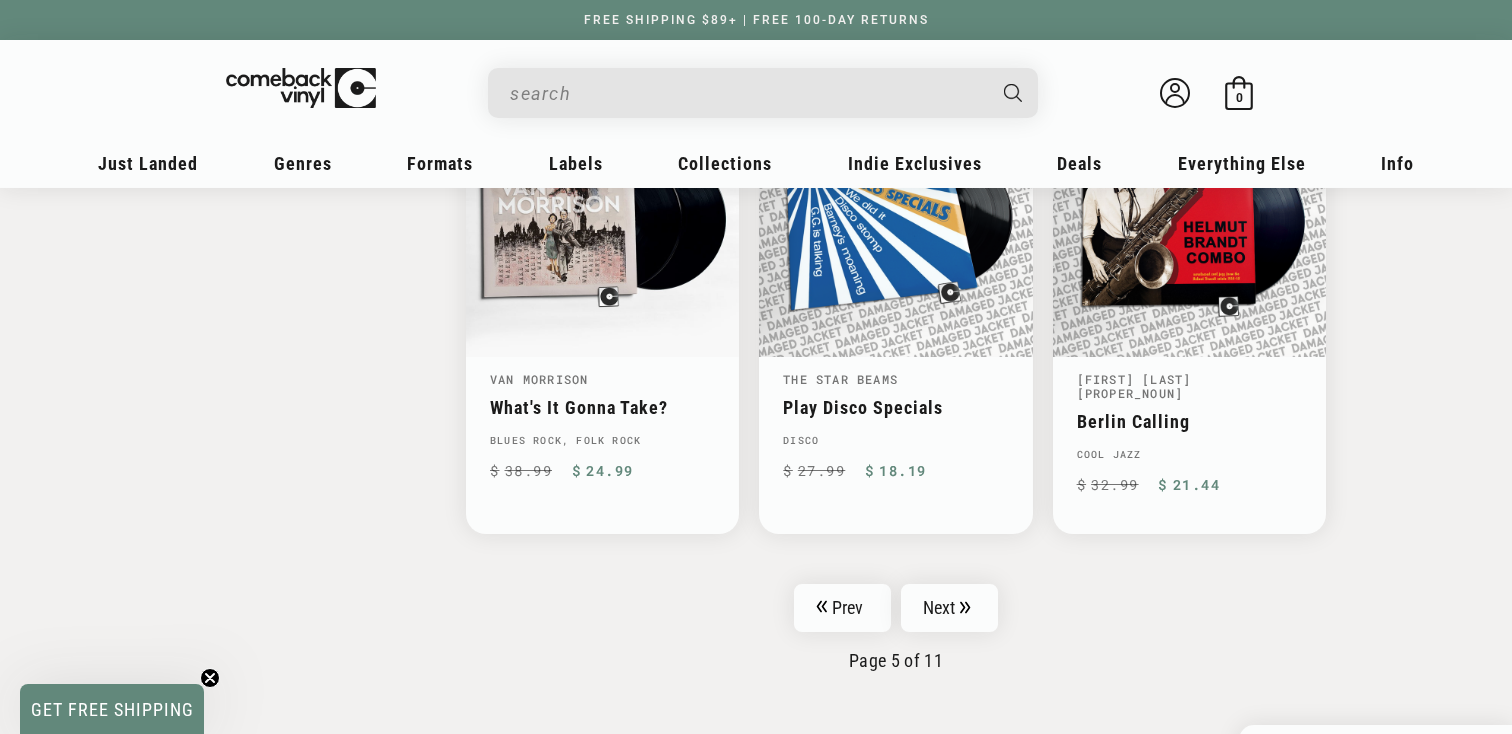 scroll, scrollTop: 3183, scrollLeft: 0, axis: vertical 